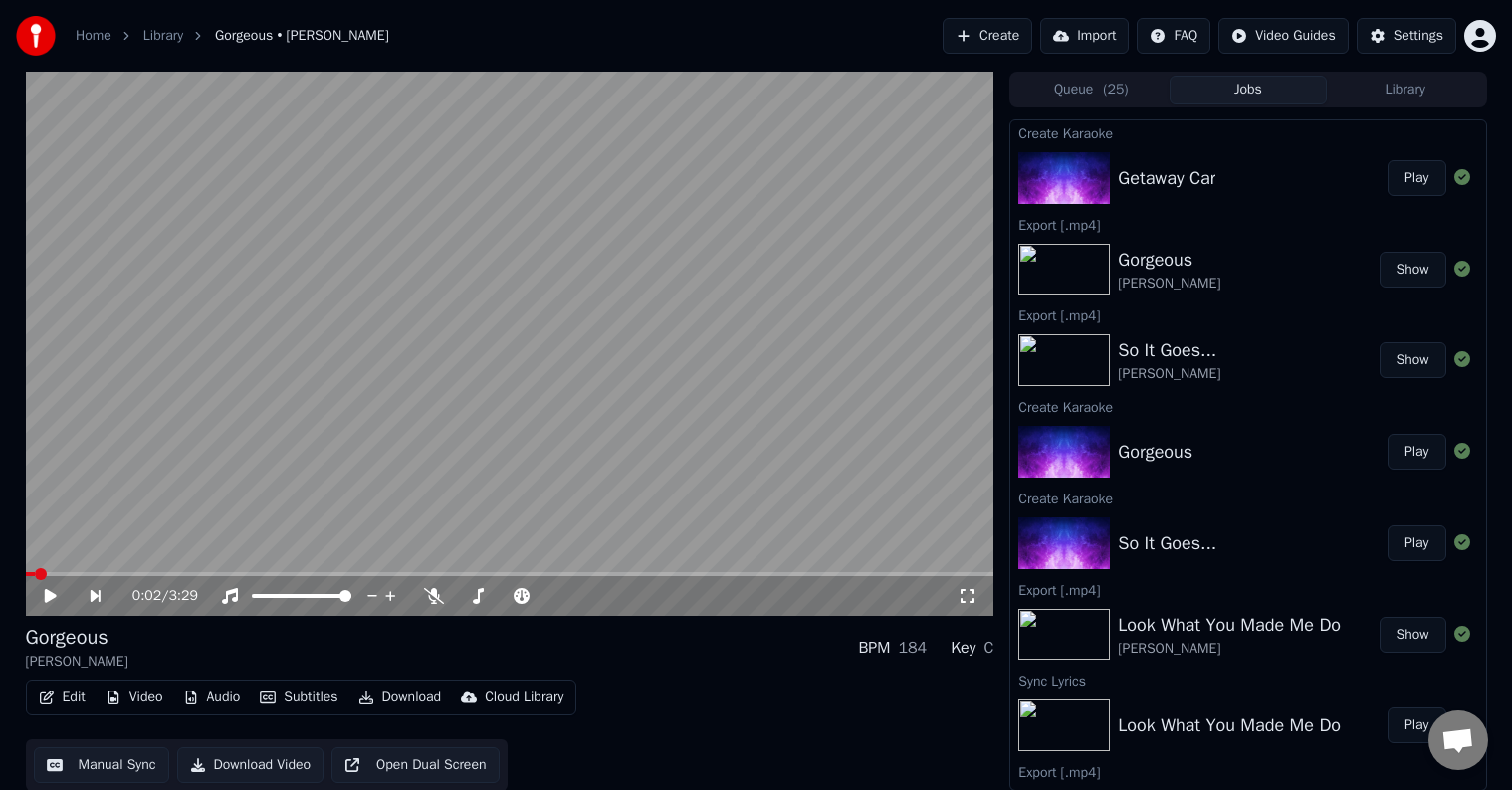 scroll, scrollTop: 0, scrollLeft: 0, axis: both 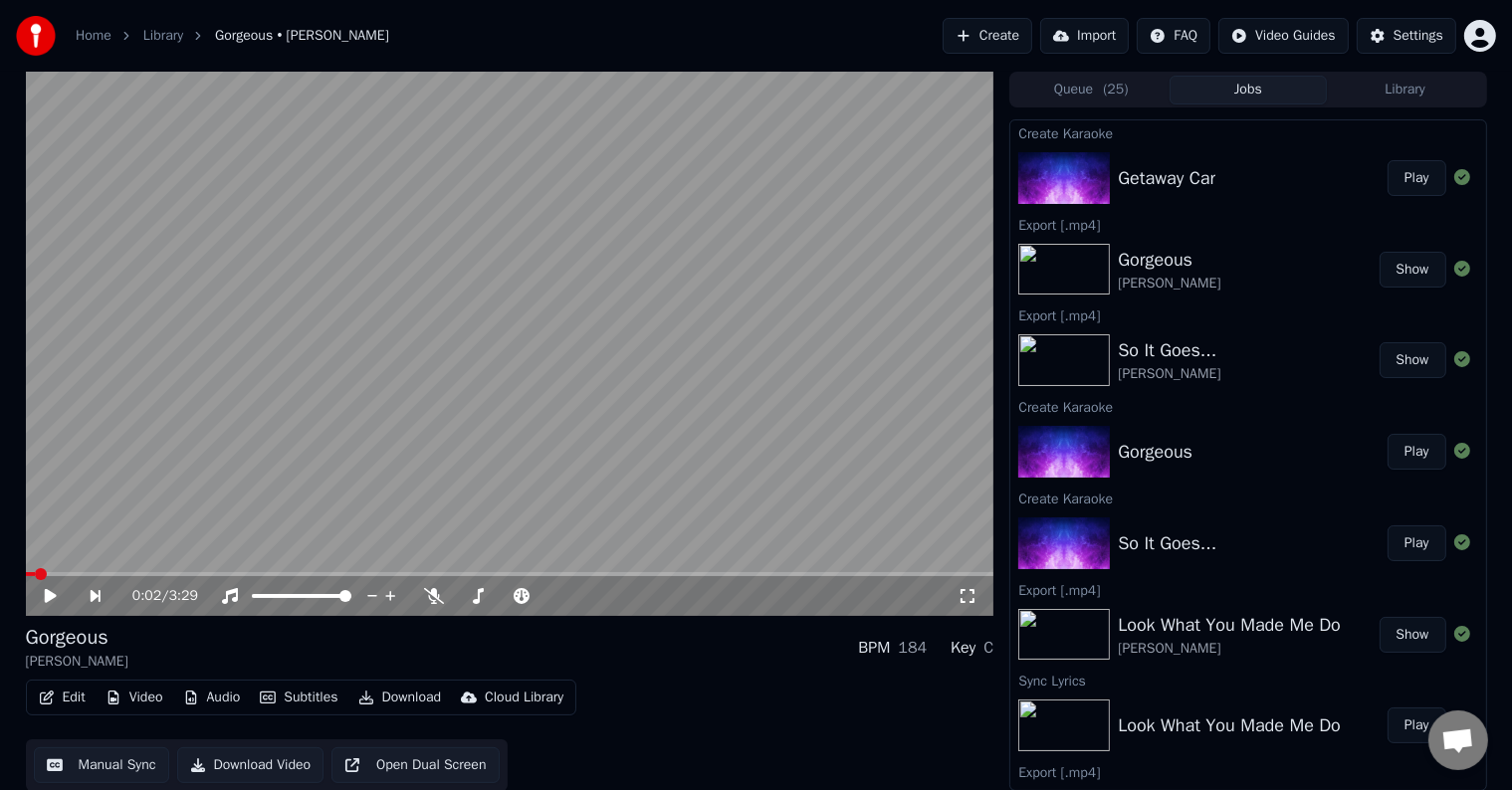 click on "Play" at bounding box center [1416, 178] 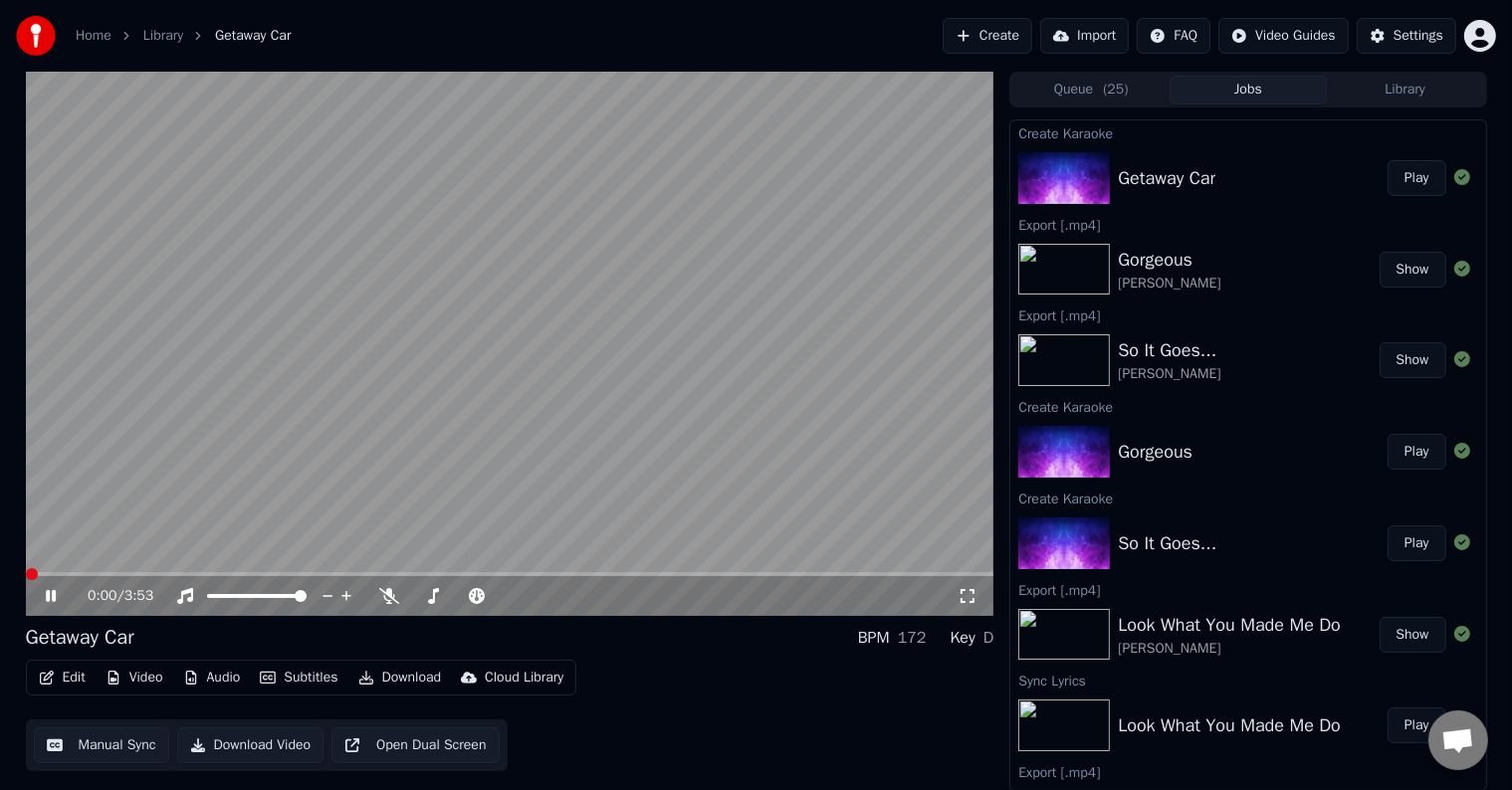 click on "Edit" at bounding box center [62, 678] 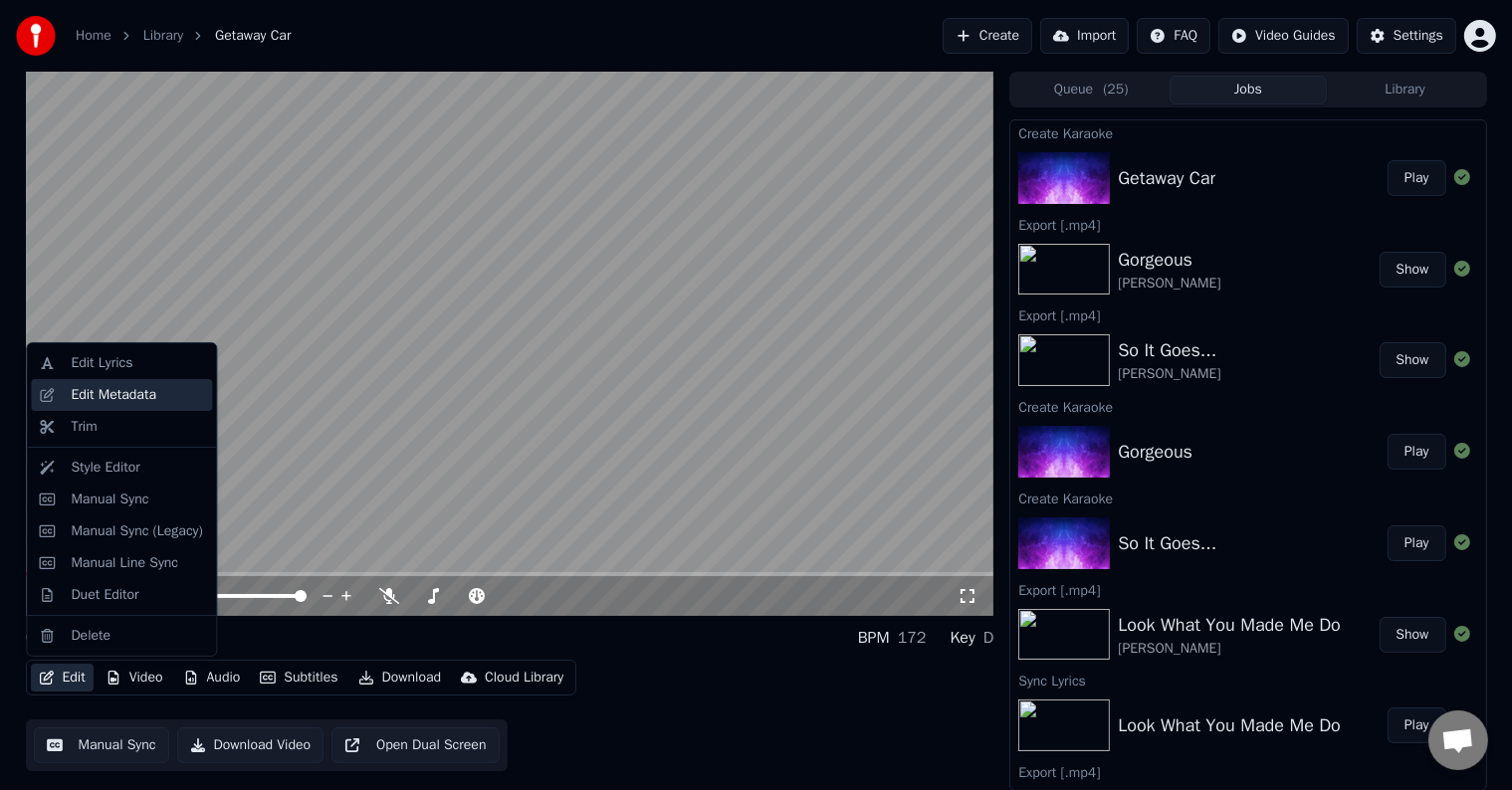 click on "Edit Metadata" at bounding box center [113, 395] 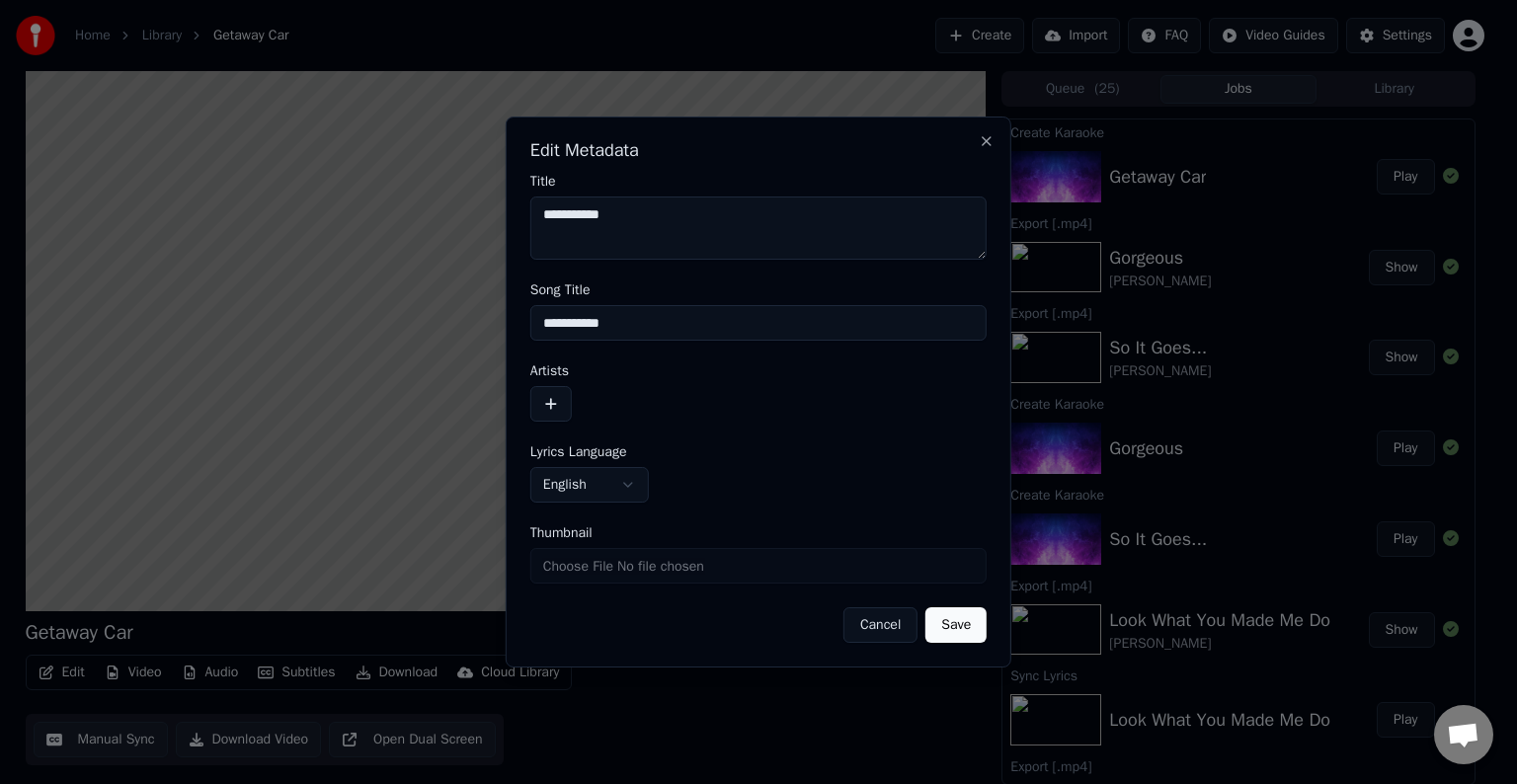 click at bounding box center [551, 404] 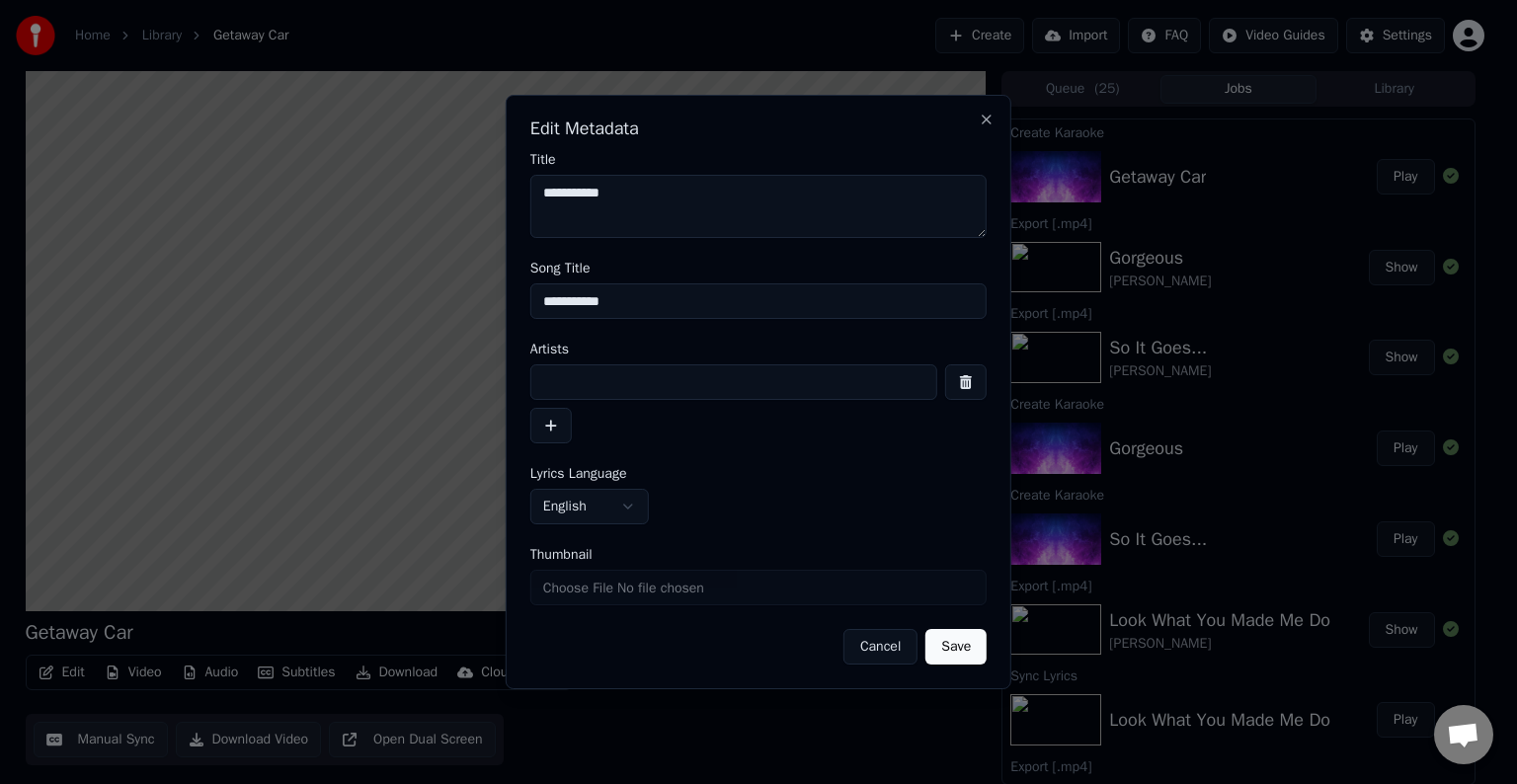 click at bounding box center (734, 382) 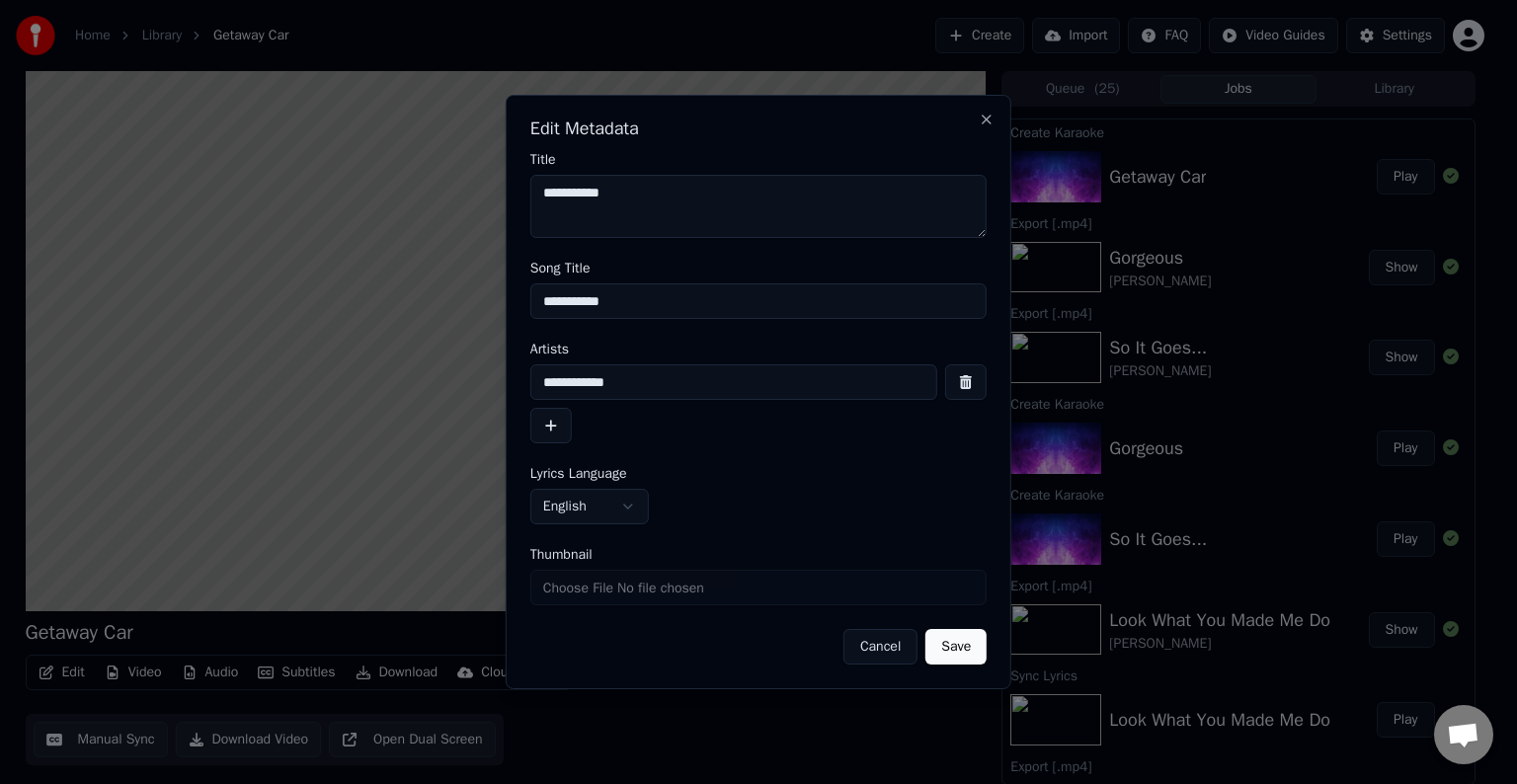 type on "**********" 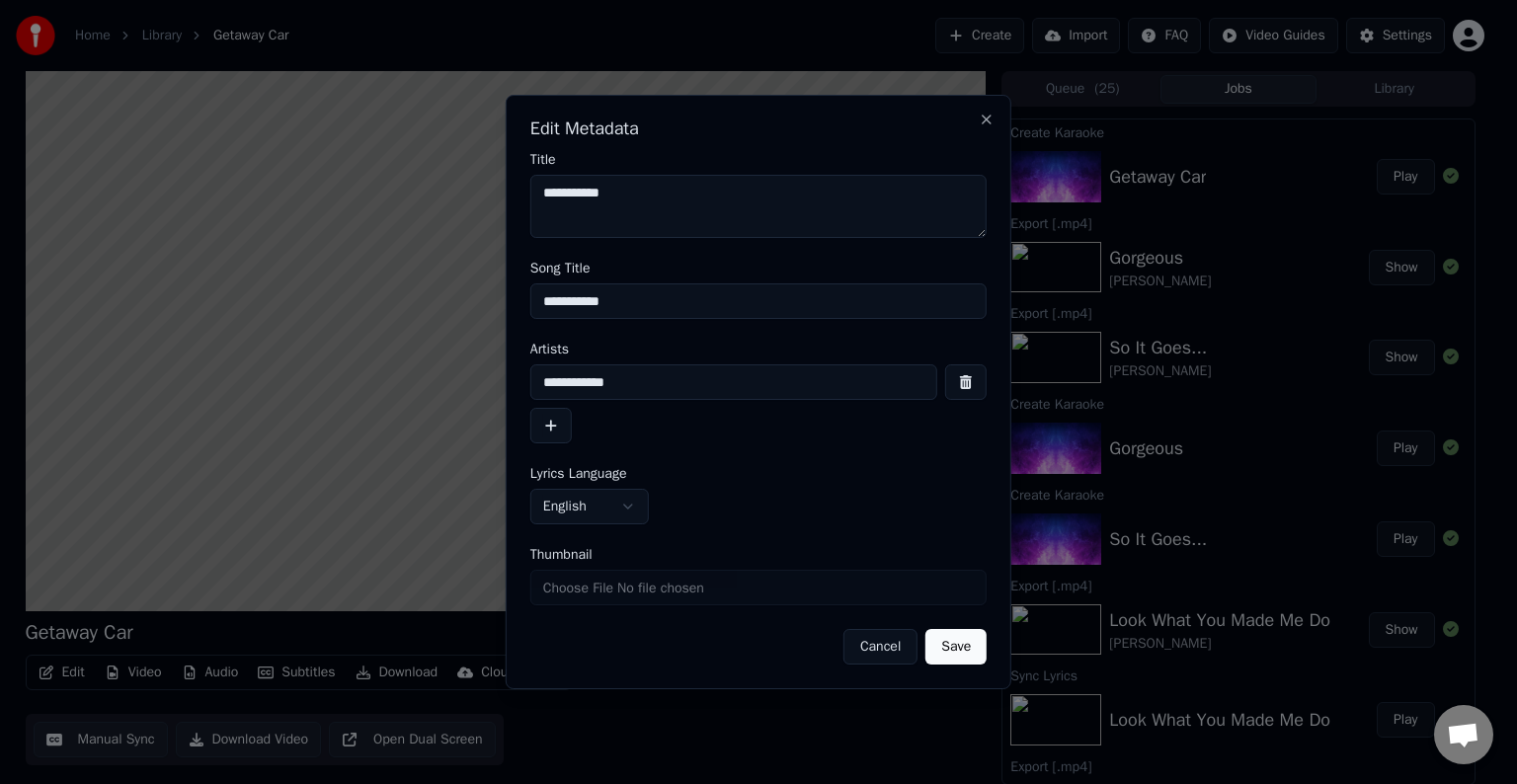 click on "Save" at bounding box center [956, 647] 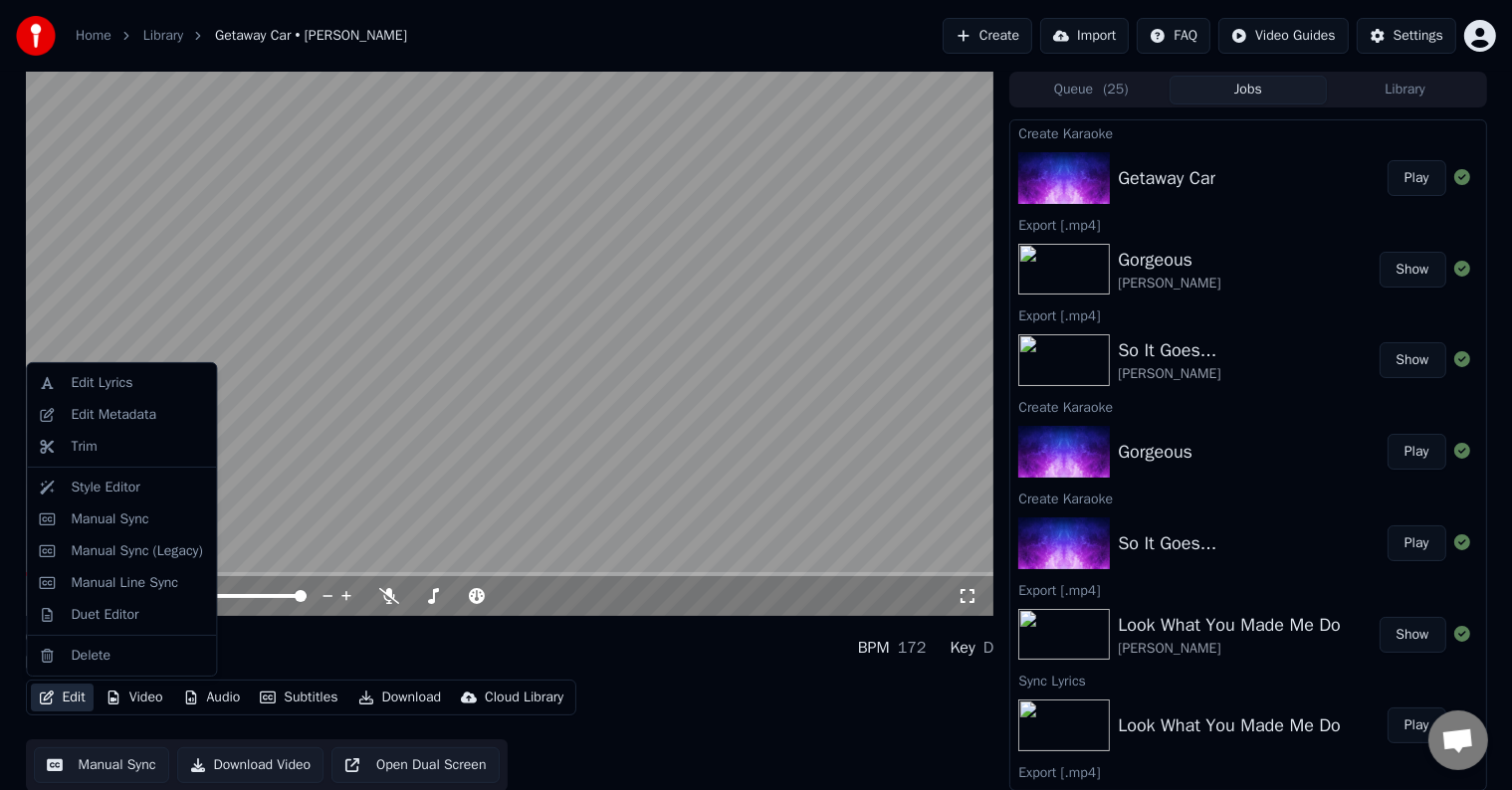 click on "Edit" at bounding box center [62, 697] 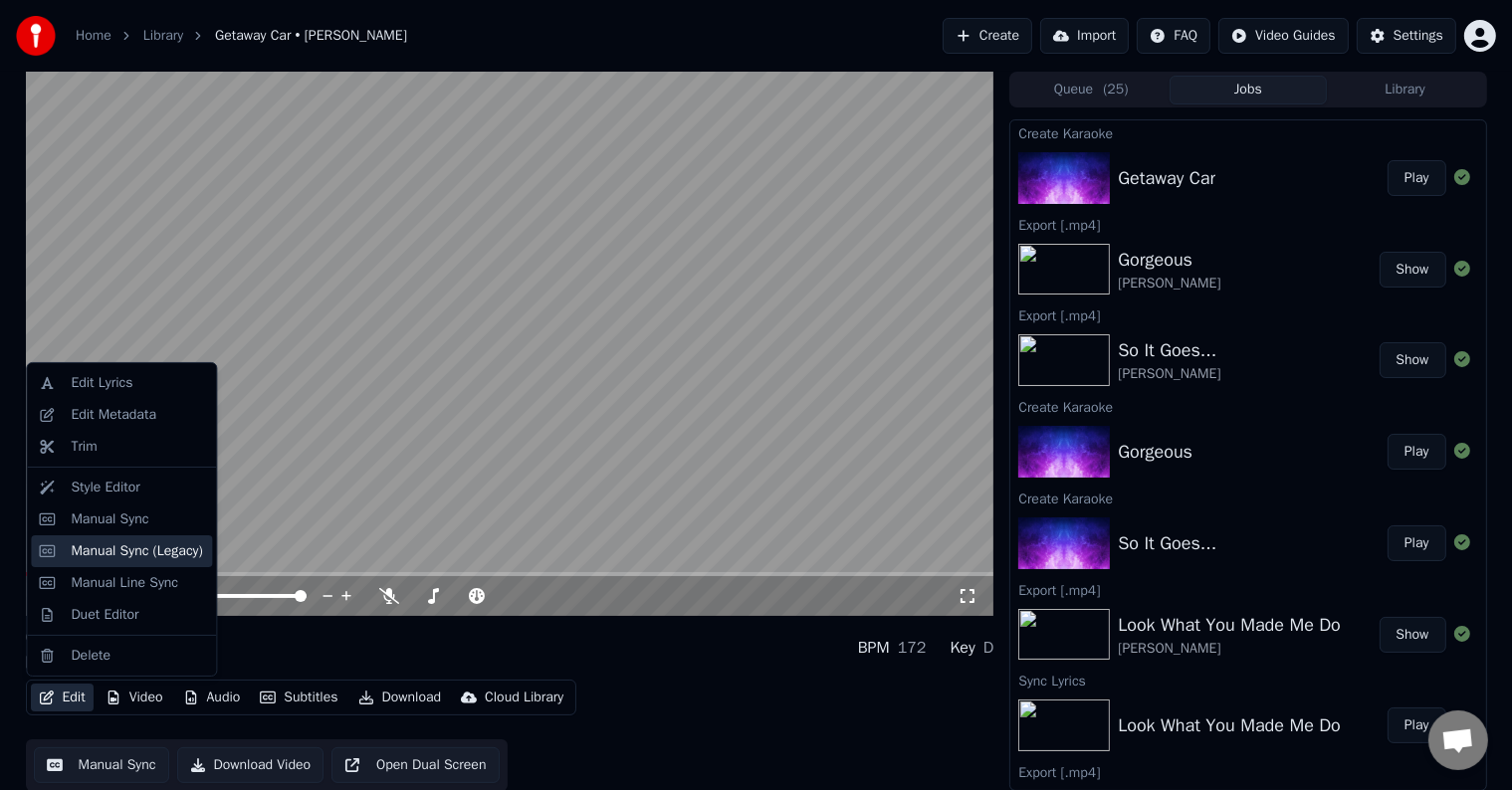click on "Manual Sync (Legacy)" at bounding box center [136, 551] 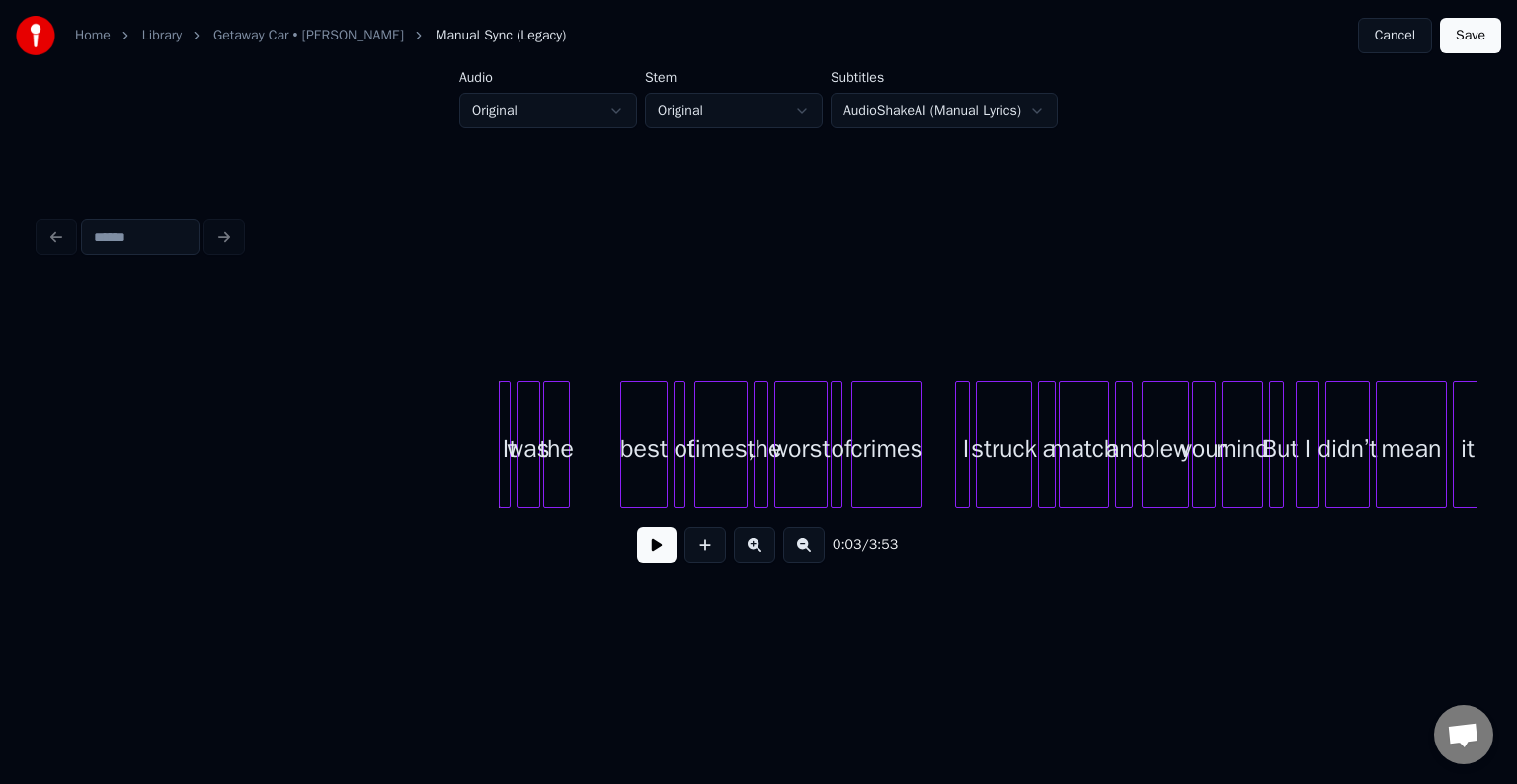 click at bounding box center (657, 545) 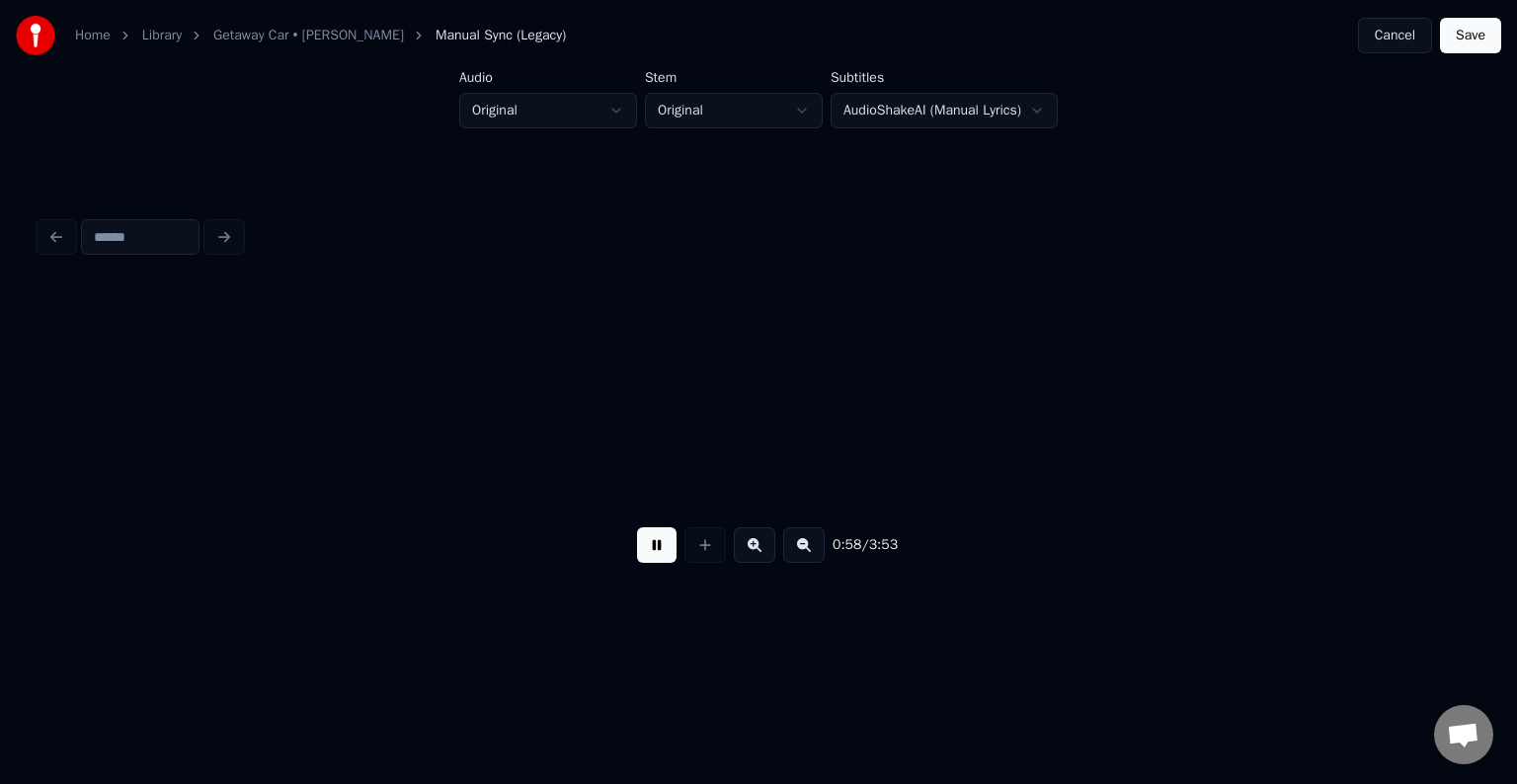 scroll, scrollTop: 0, scrollLeft: 8636, axis: horizontal 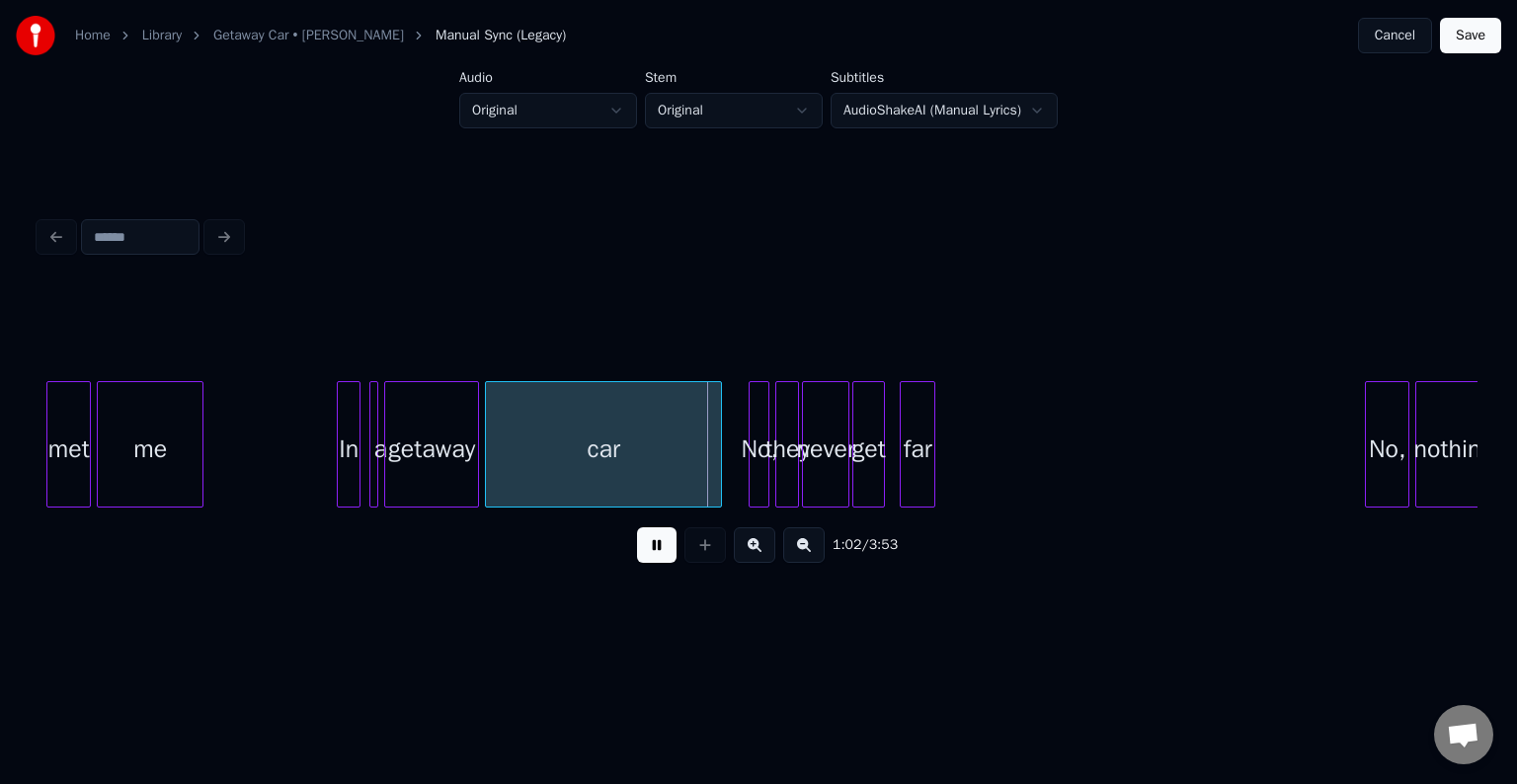 click at bounding box center (657, 545) 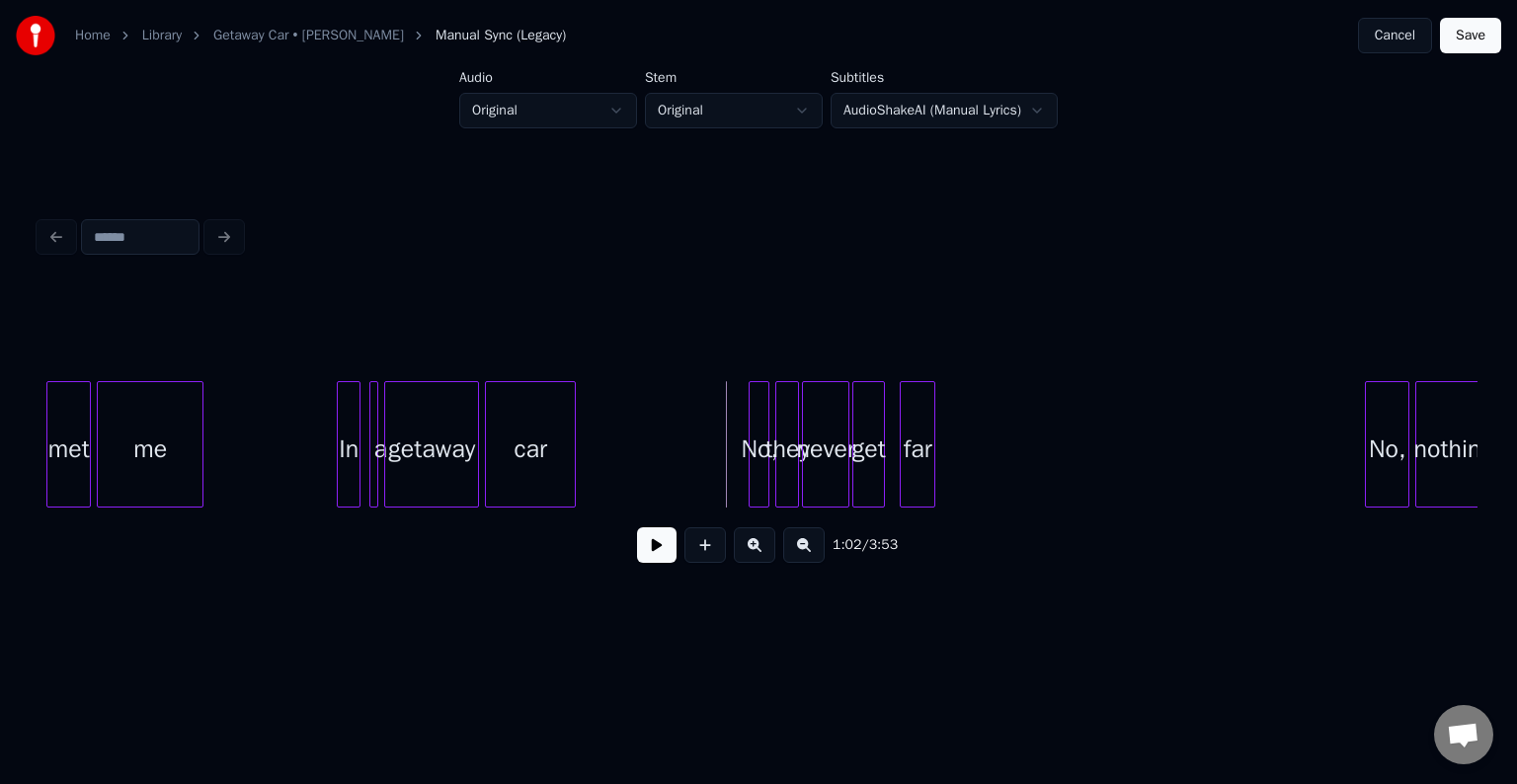 click at bounding box center [572, 444] 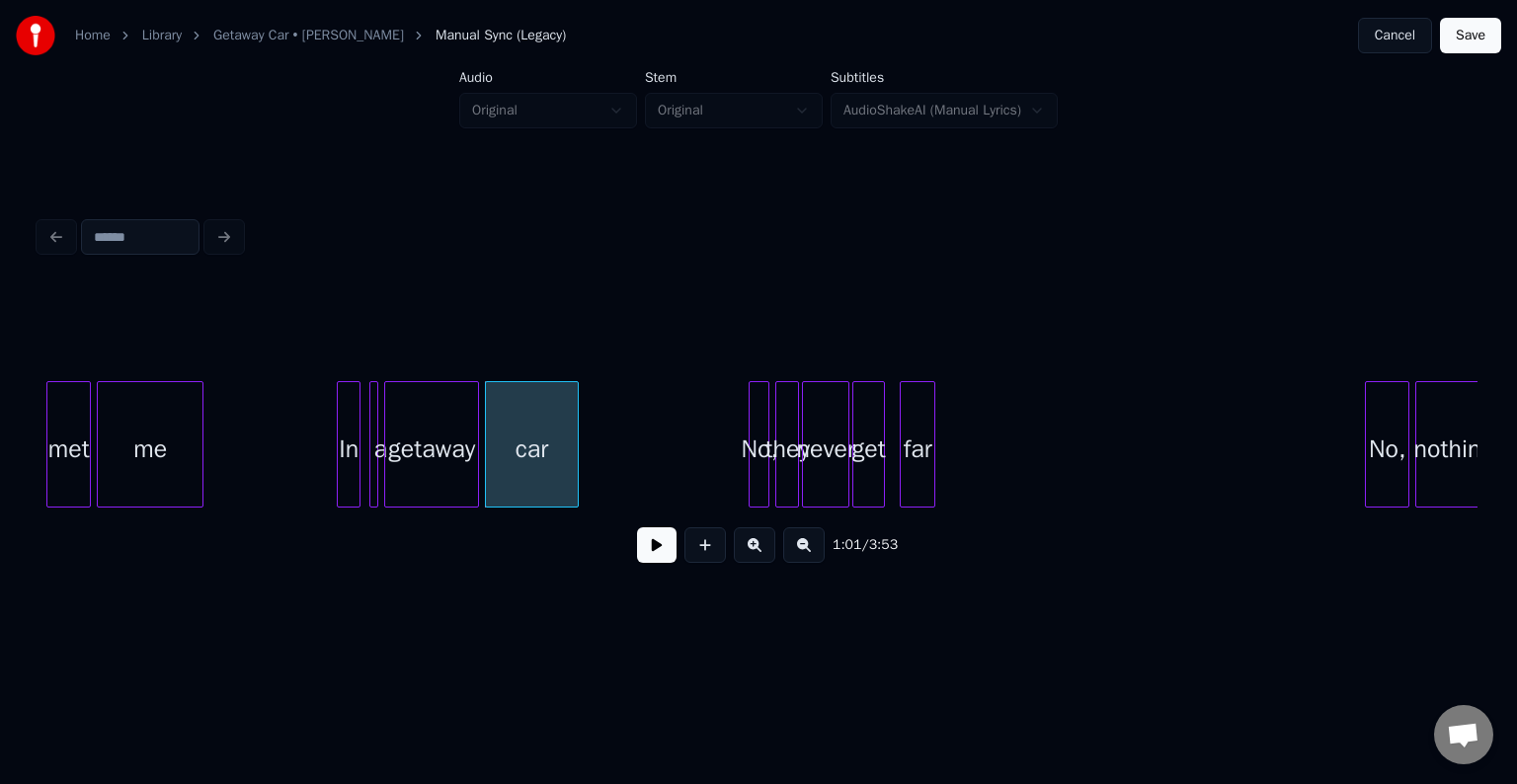 click at bounding box center [657, 545] 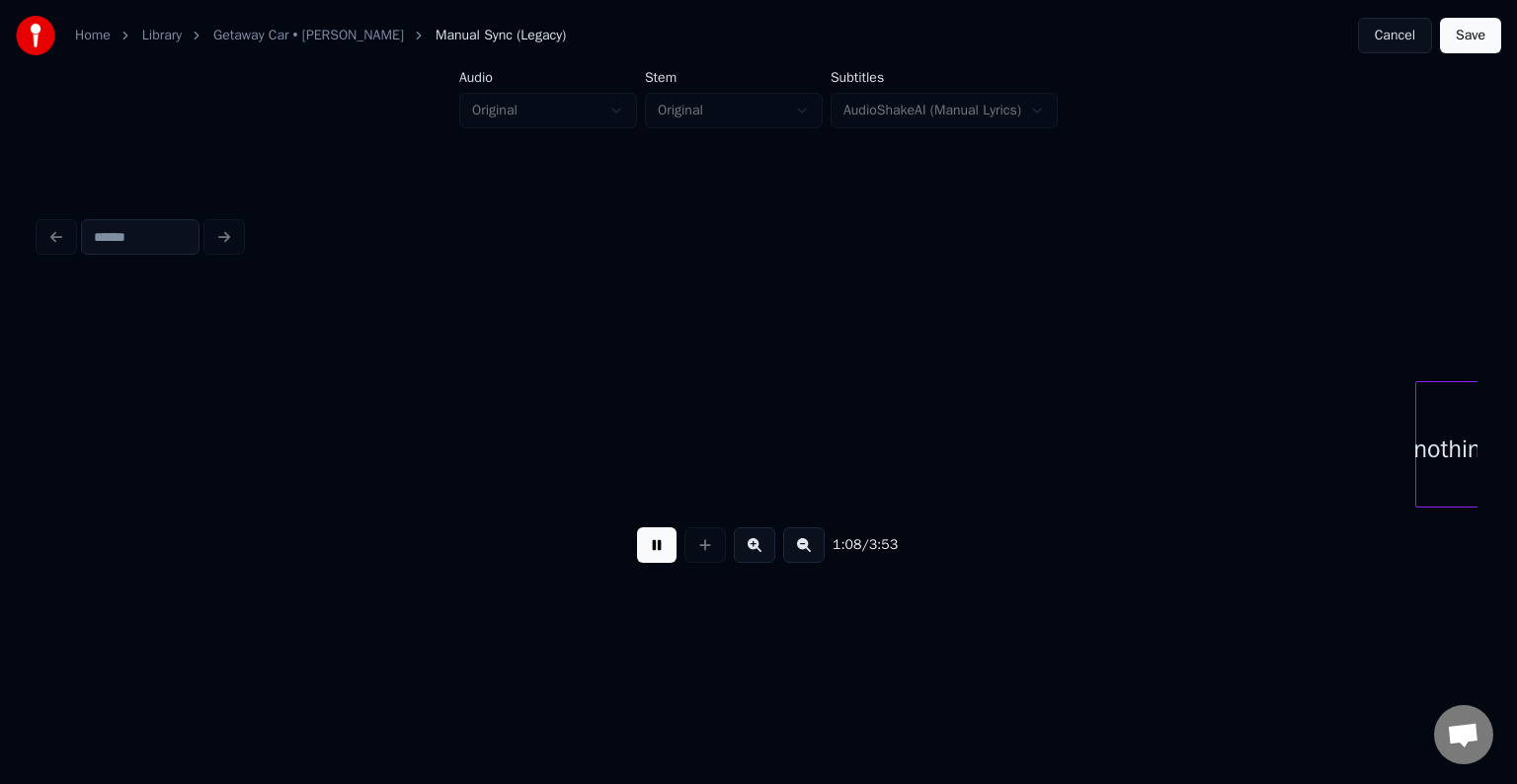 scroll, scrollTop: 0, scrollLeft: 10076, axis: horizontal 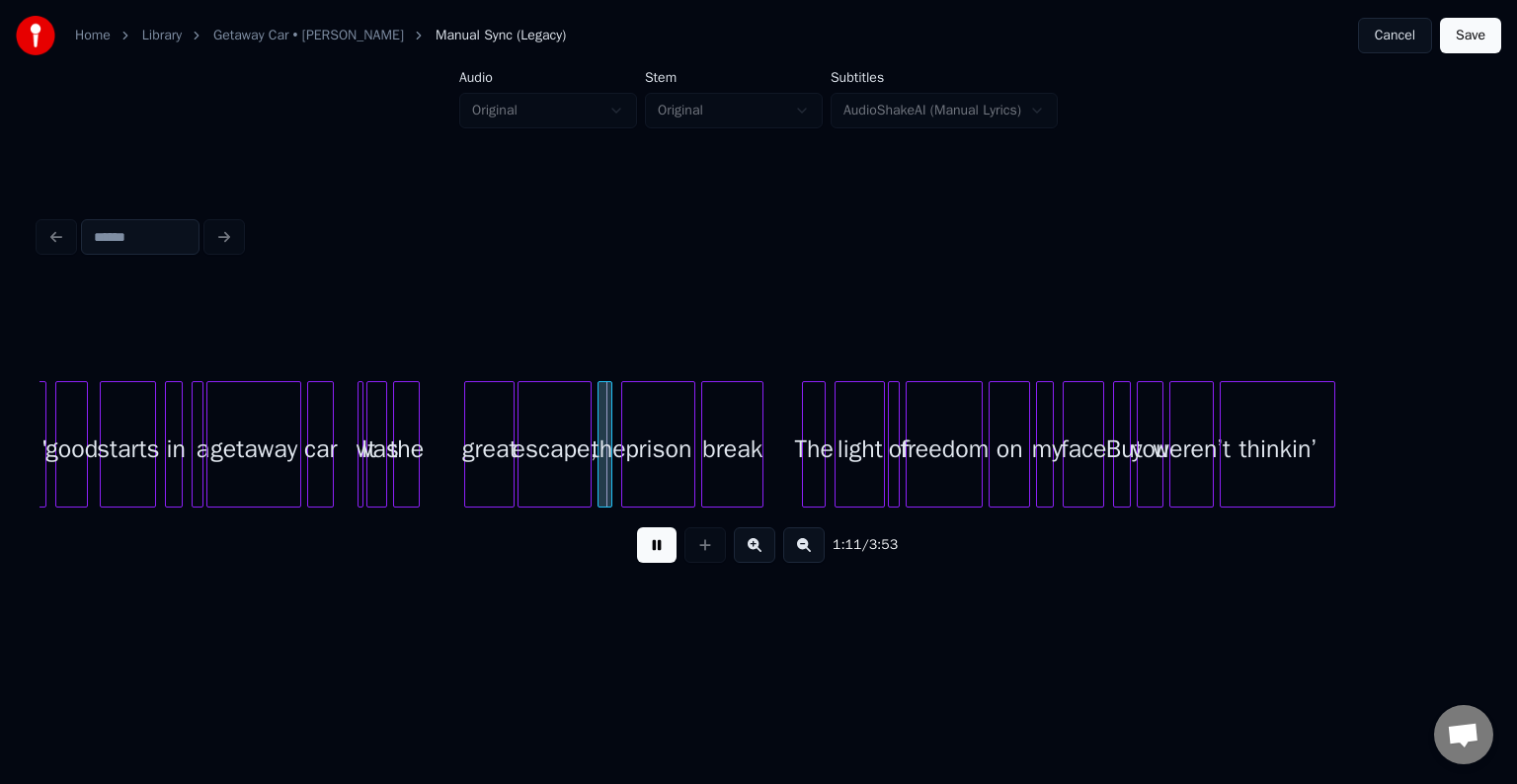 click at bounding box center (657, 545) 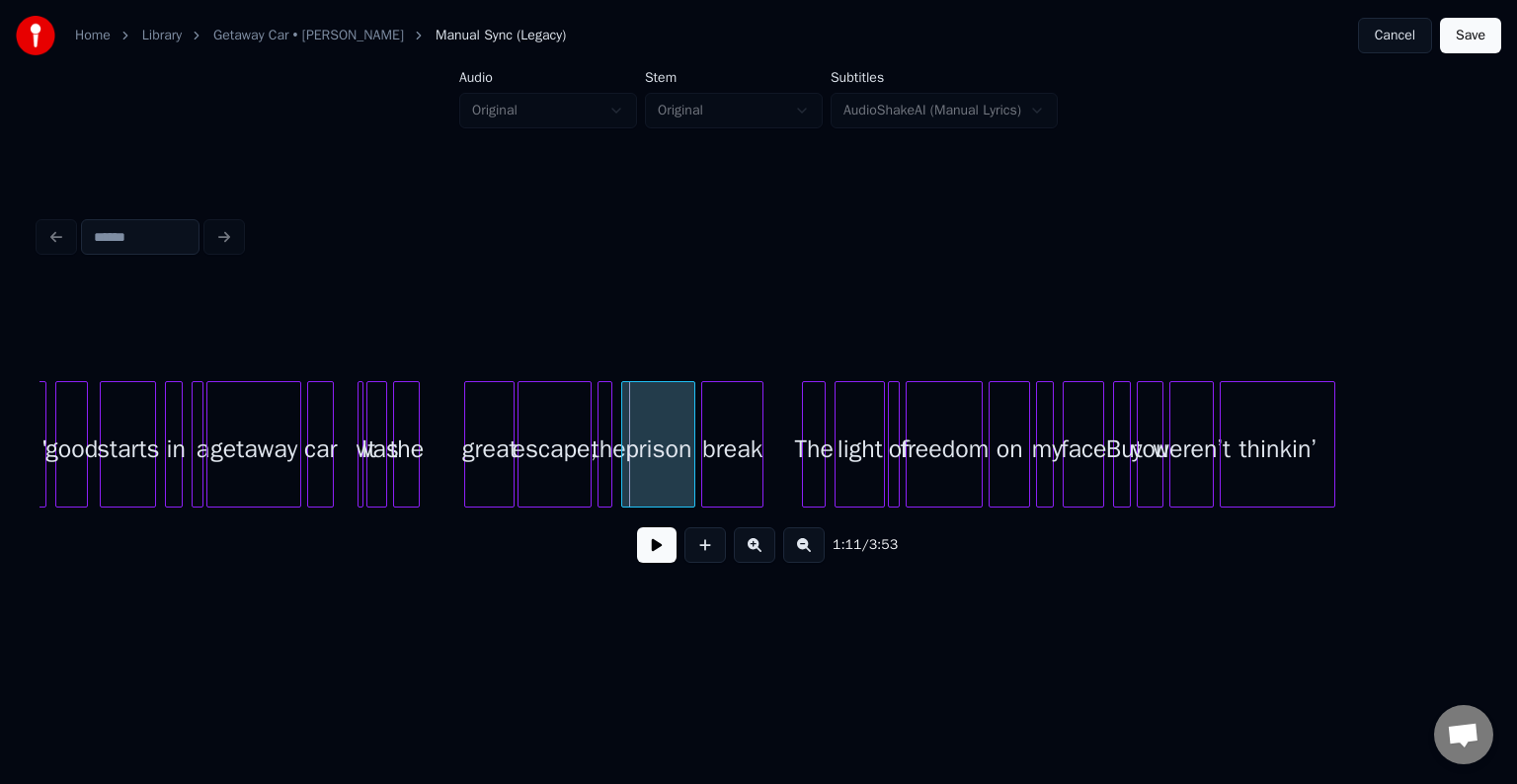 click at bounding box center [359, 444] 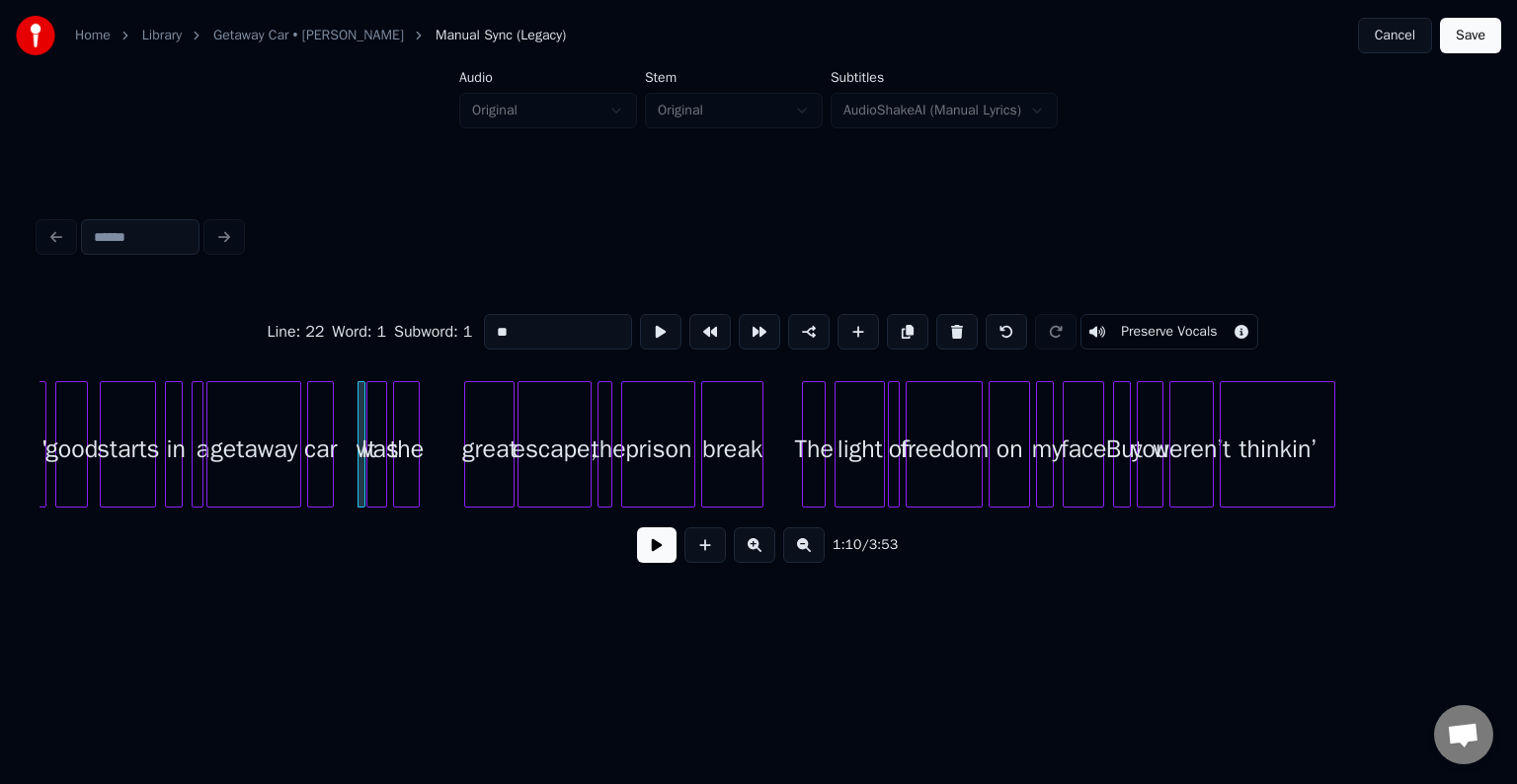 click on "nothin' good starts in a getaway car It was the great escape, the prison break The light of freedom on my face But you weren’t thinkin’" at bounding box center (7273, 444) 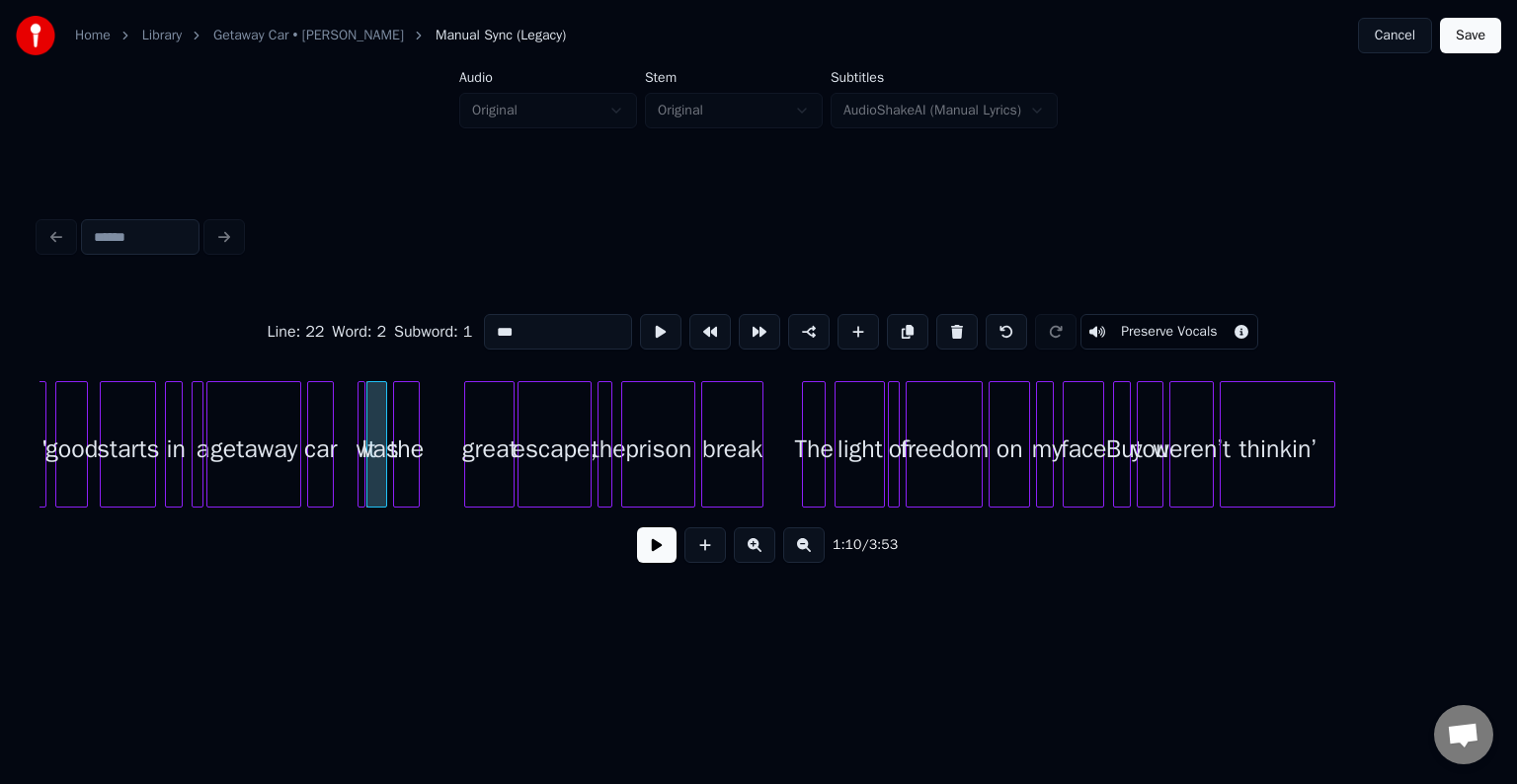 click at bounding box center [361, 444] 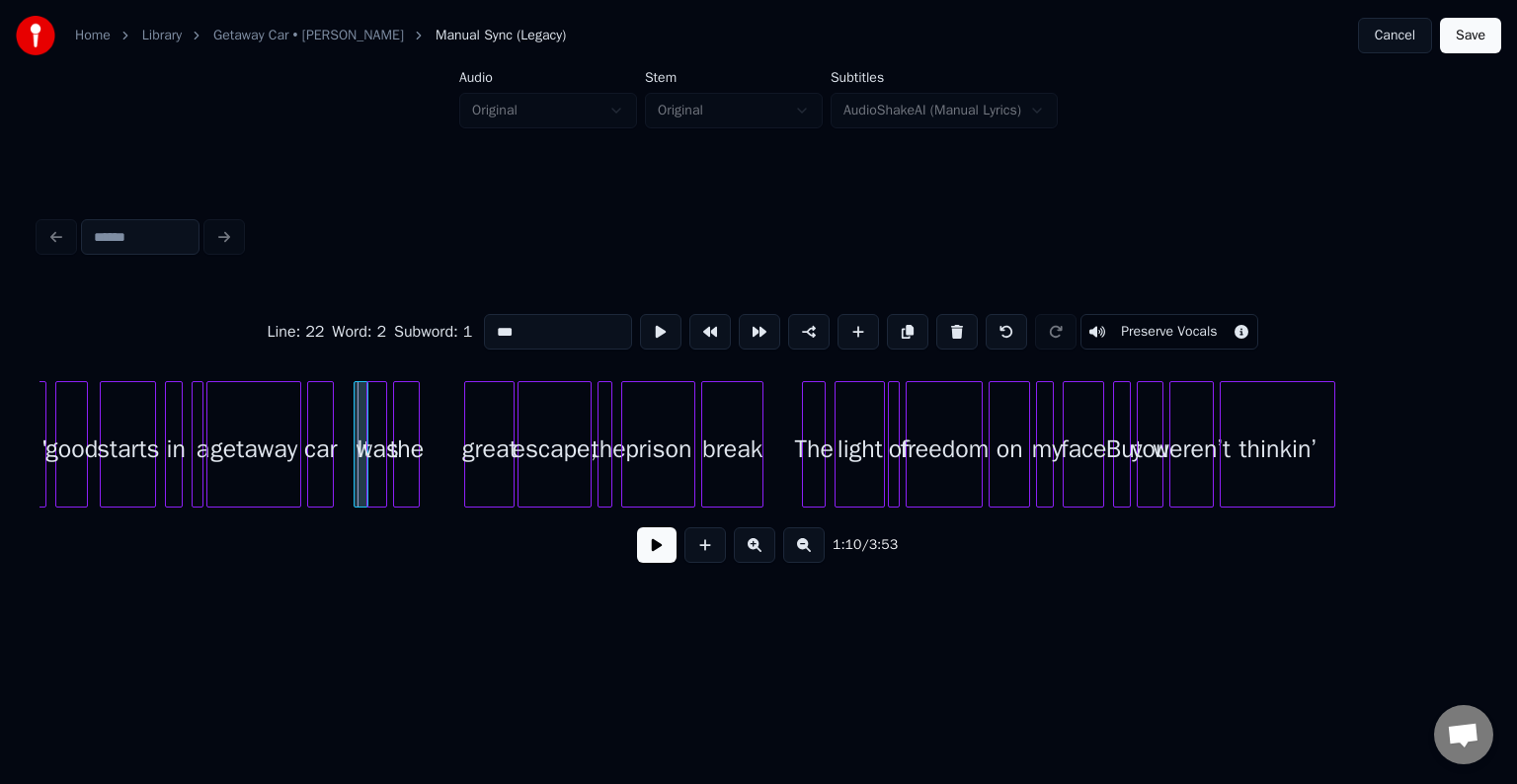 click at bounding box center [358, 444] 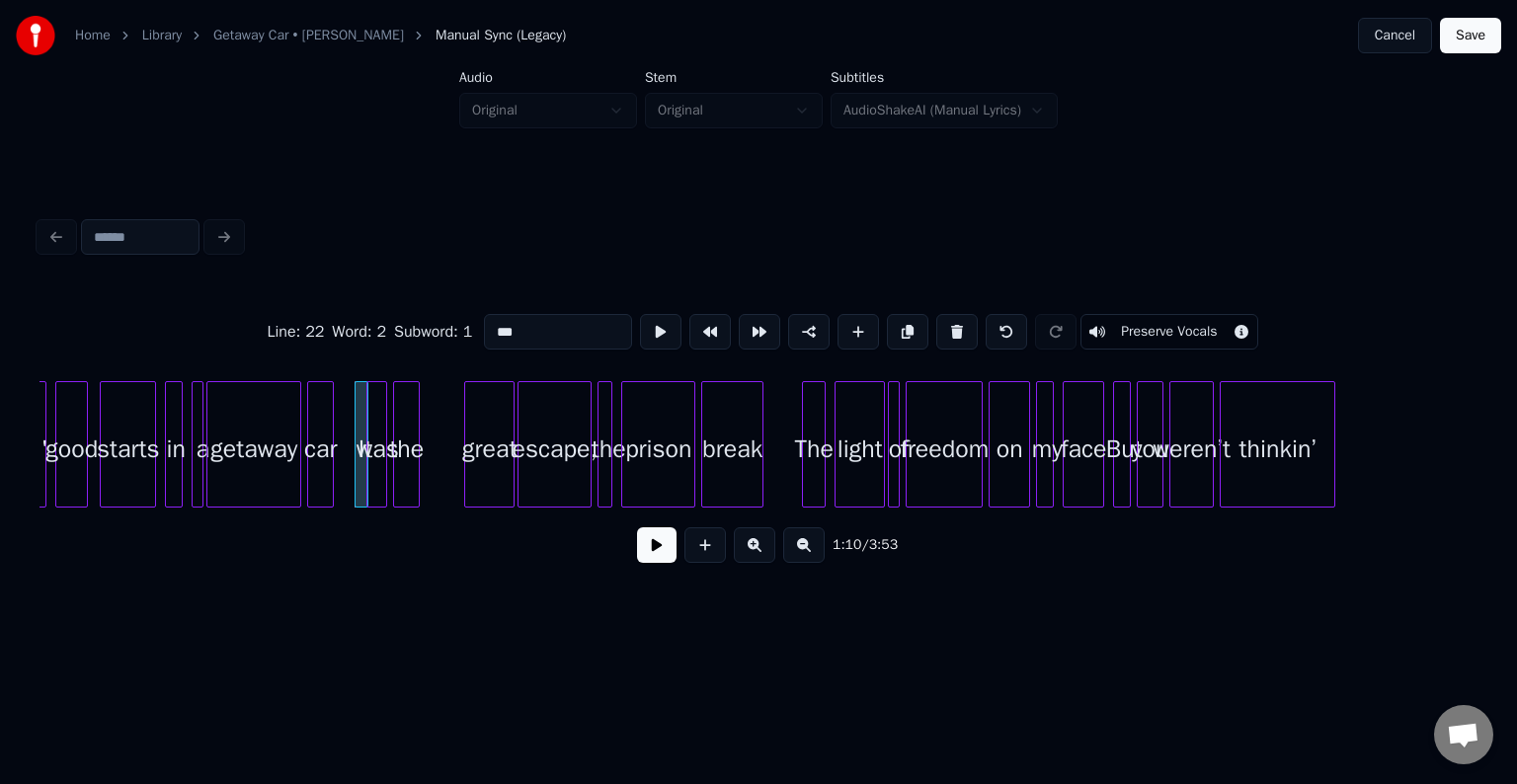 click at bounding box center (657, 545) 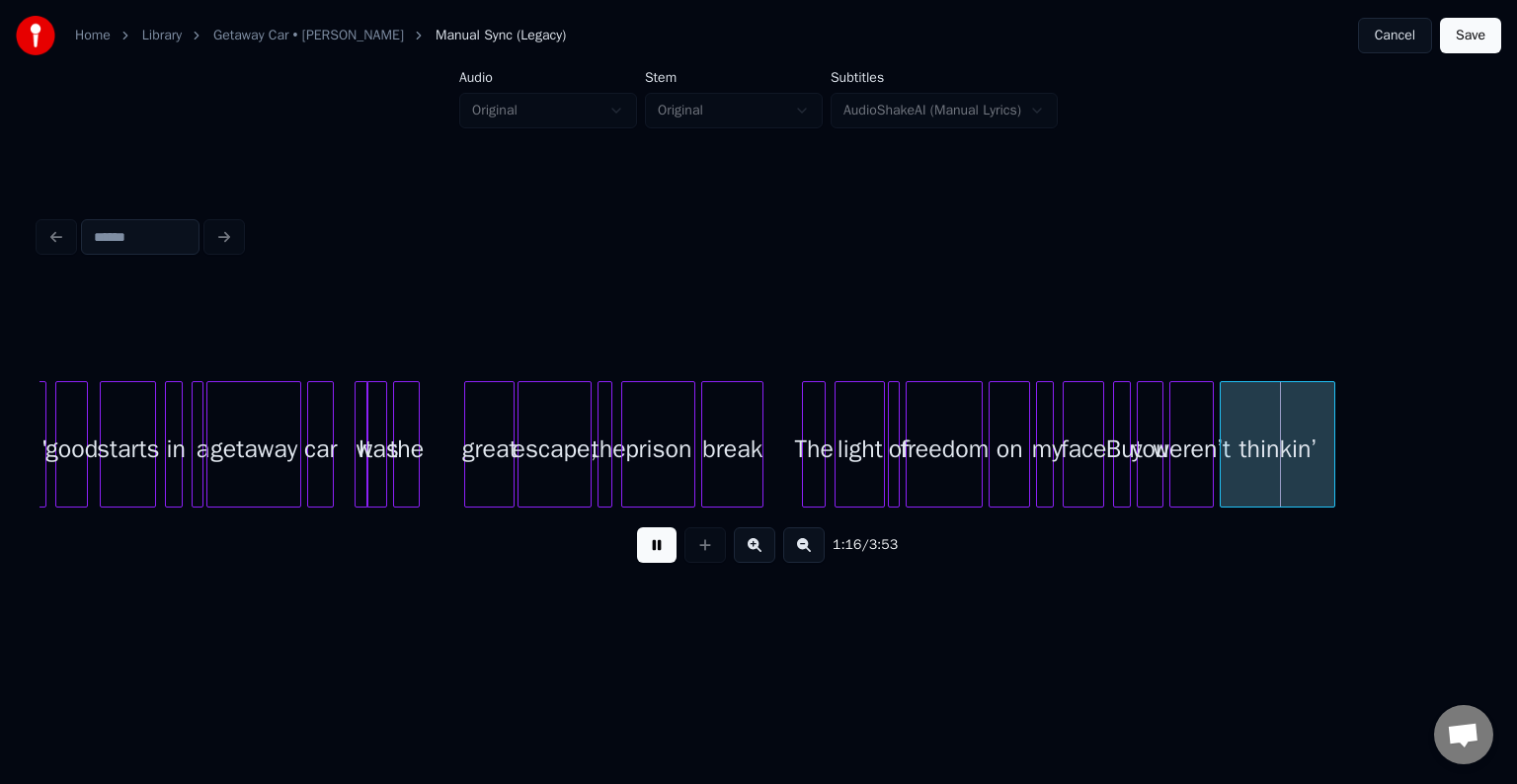 click at bounding box center (657, 545) 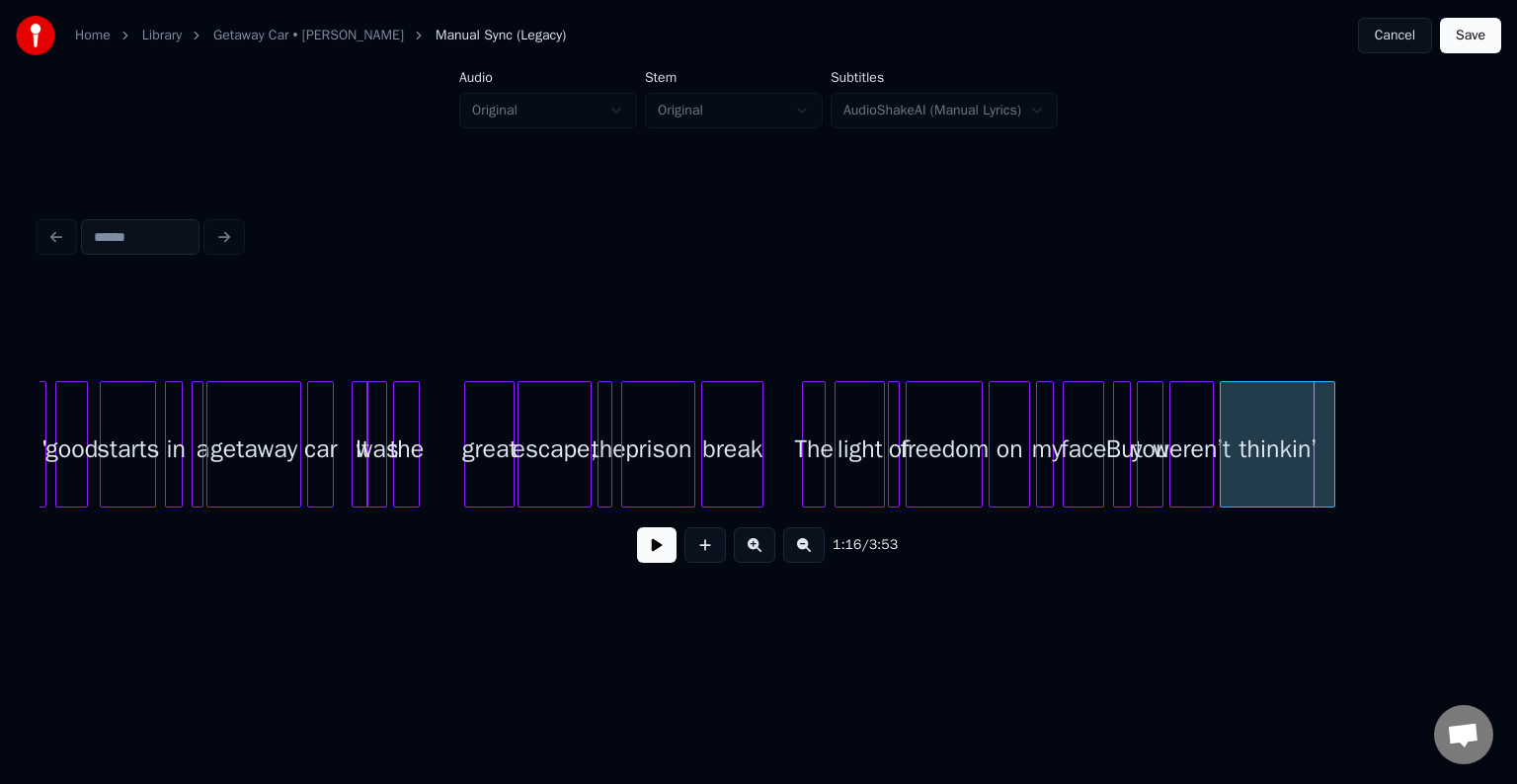 click at bounding box center [356, 444] 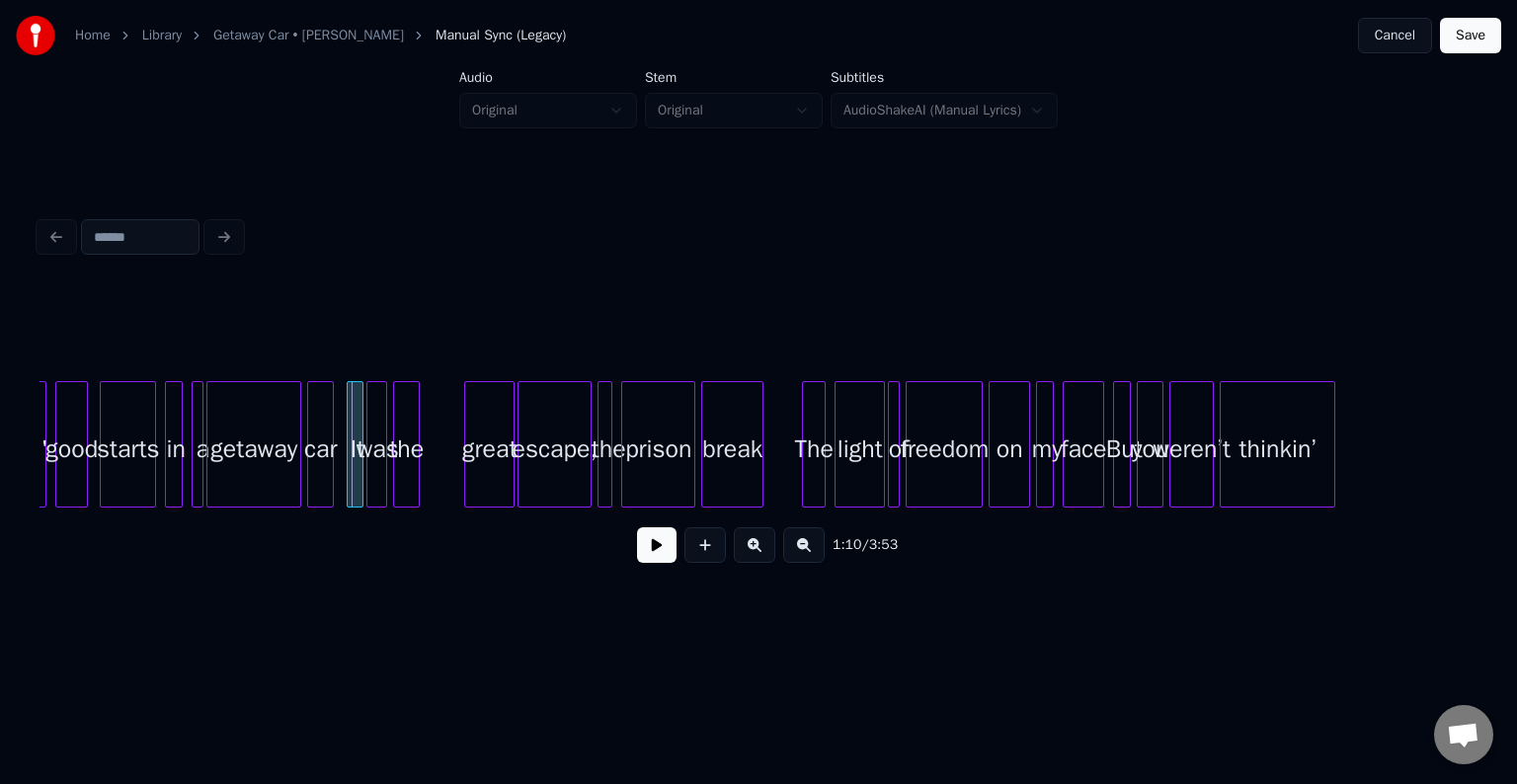 click on "It" at bounding box center [358, 449] 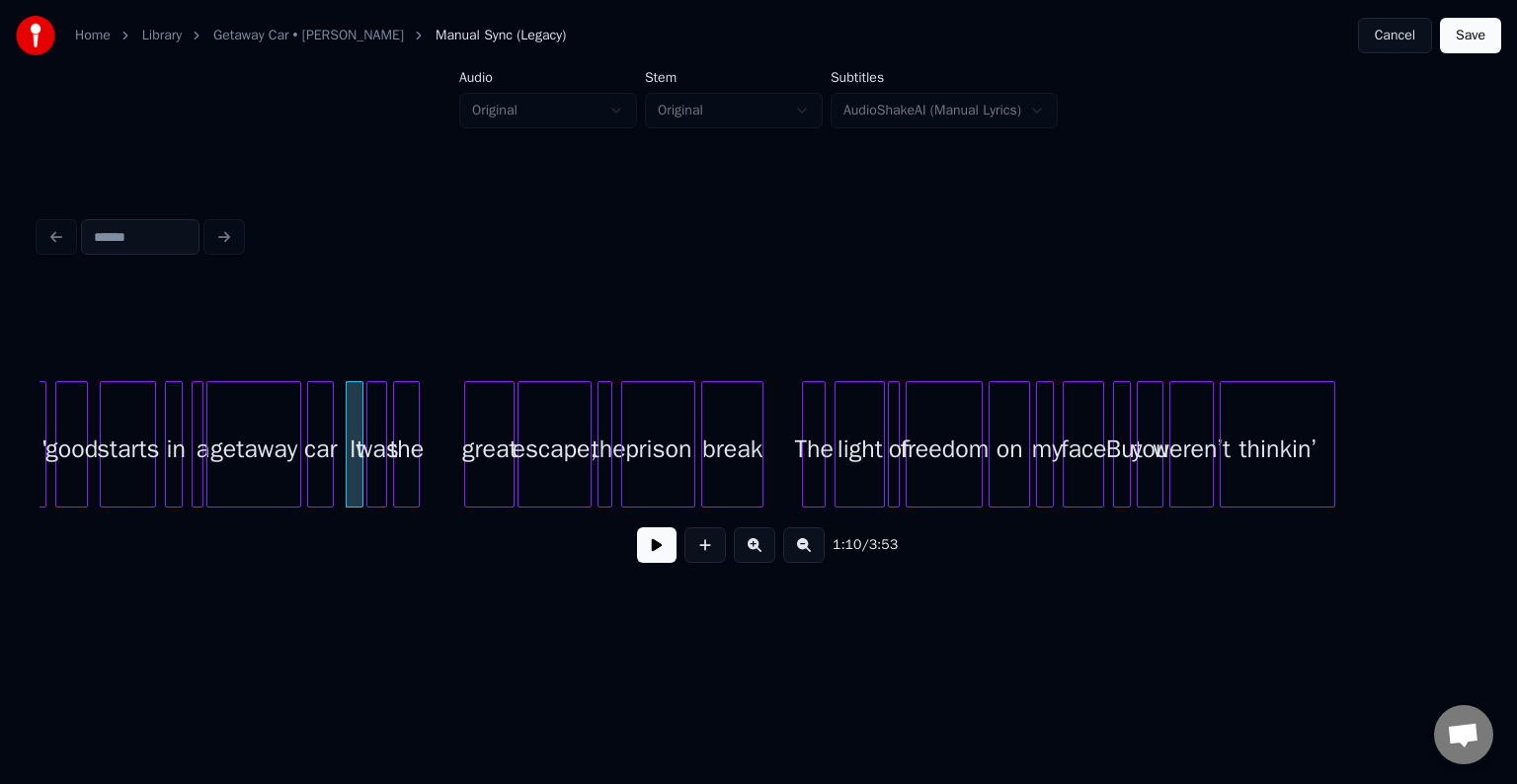 click at bounding box center [657, 545] 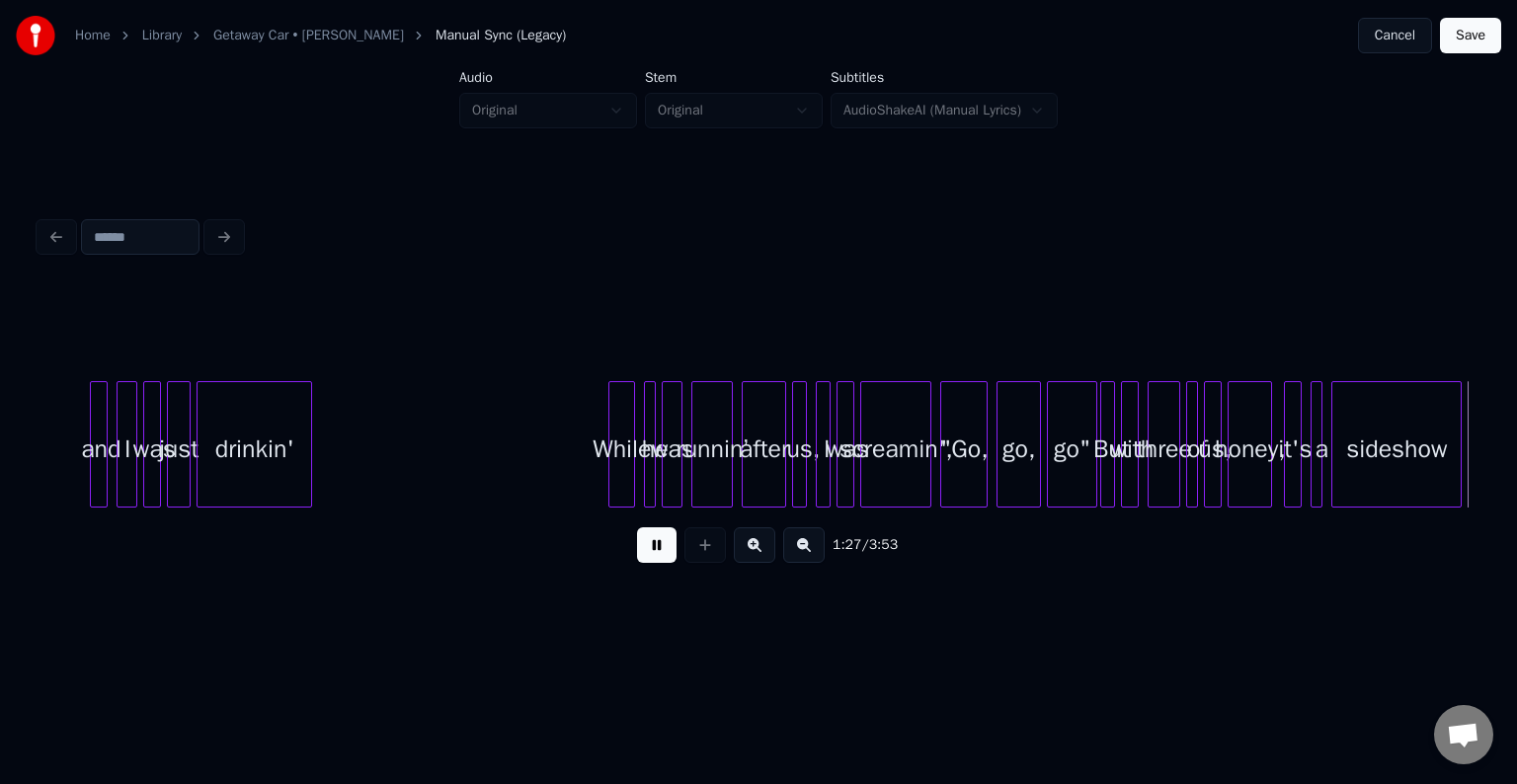scroll, scrollTop: 0, scrollLeft: 12953, axis: horizontal 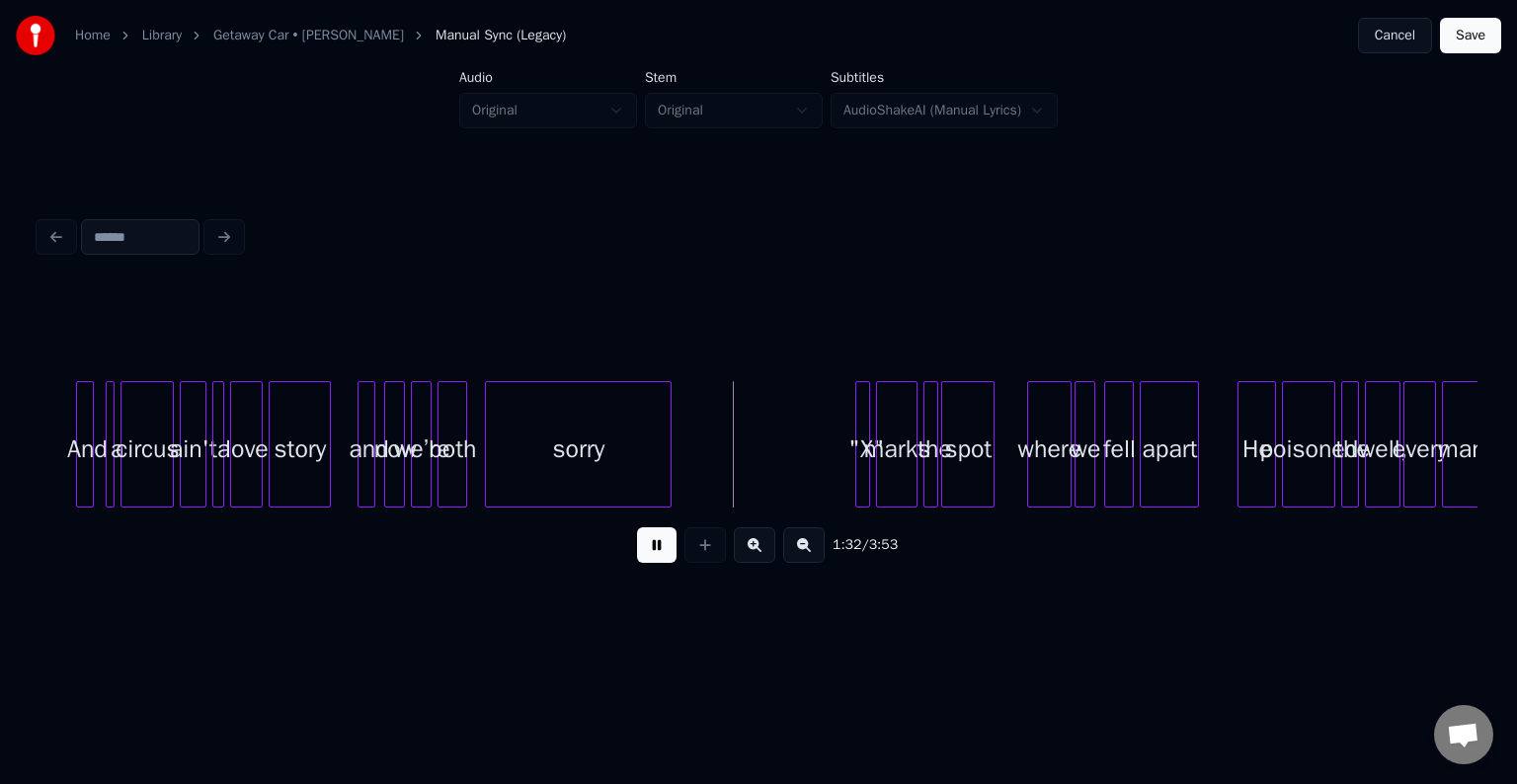 click at bounding box center [657, 545] 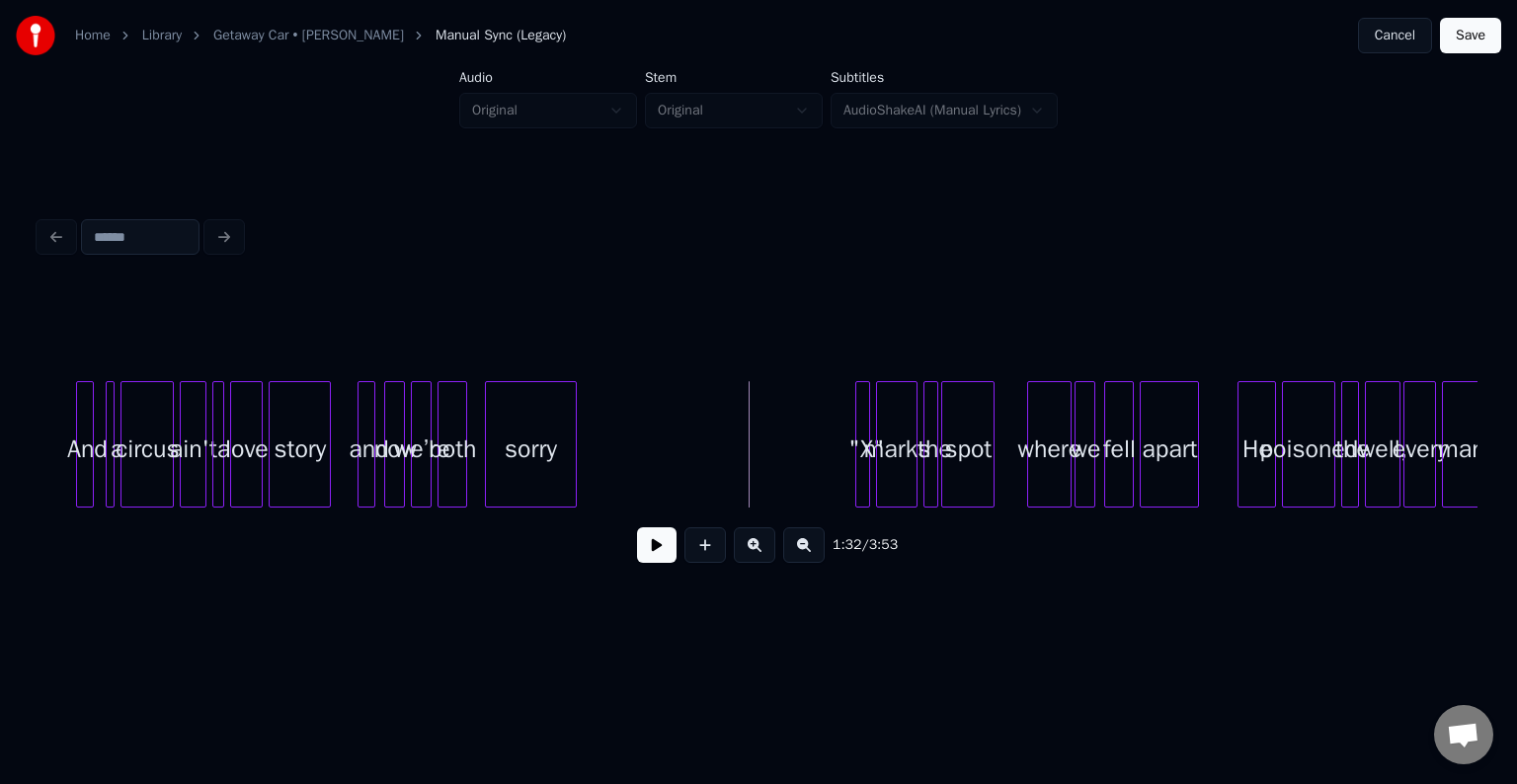 click at bounding box center [573, 444] 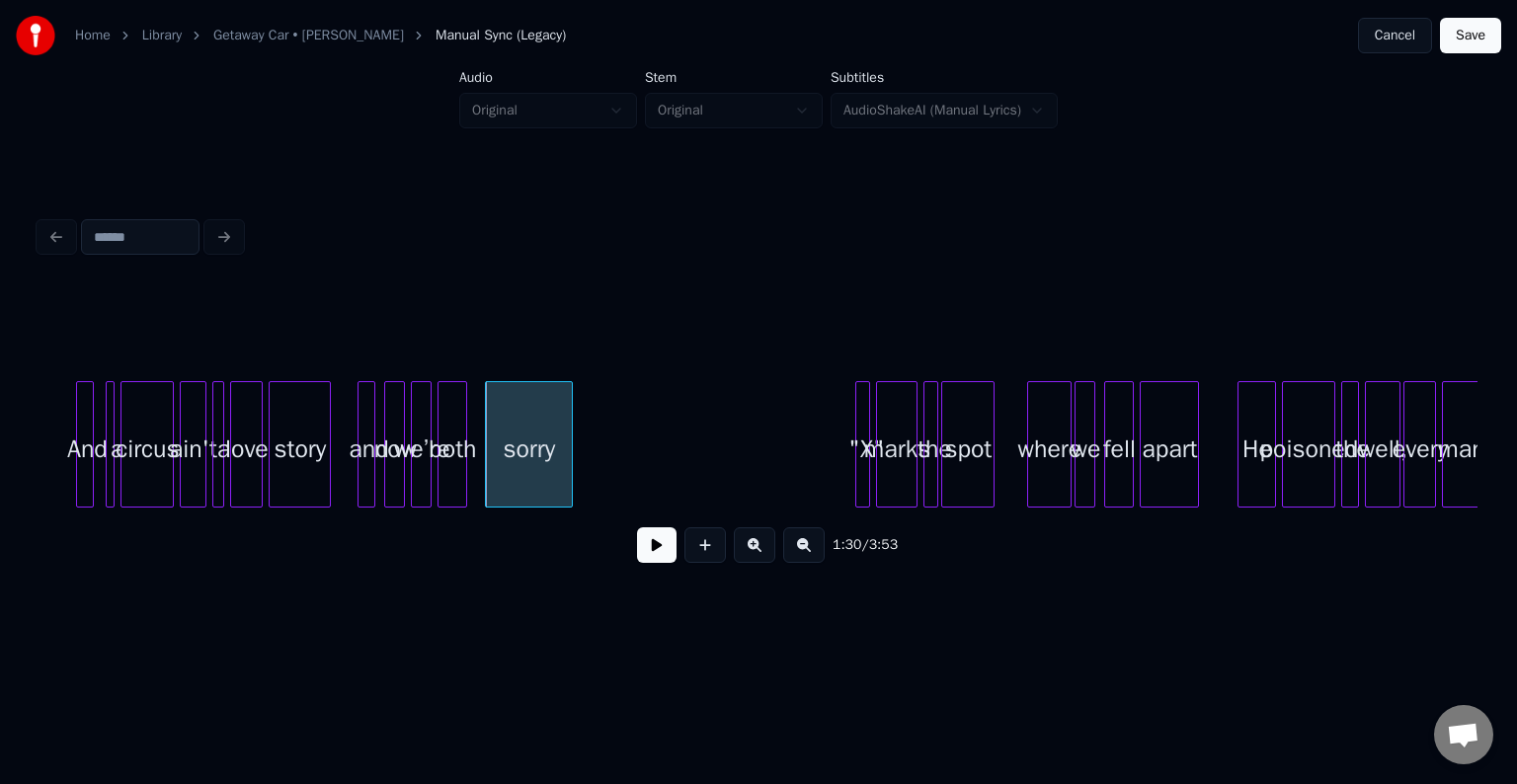 click at bounding box center [657, 545] 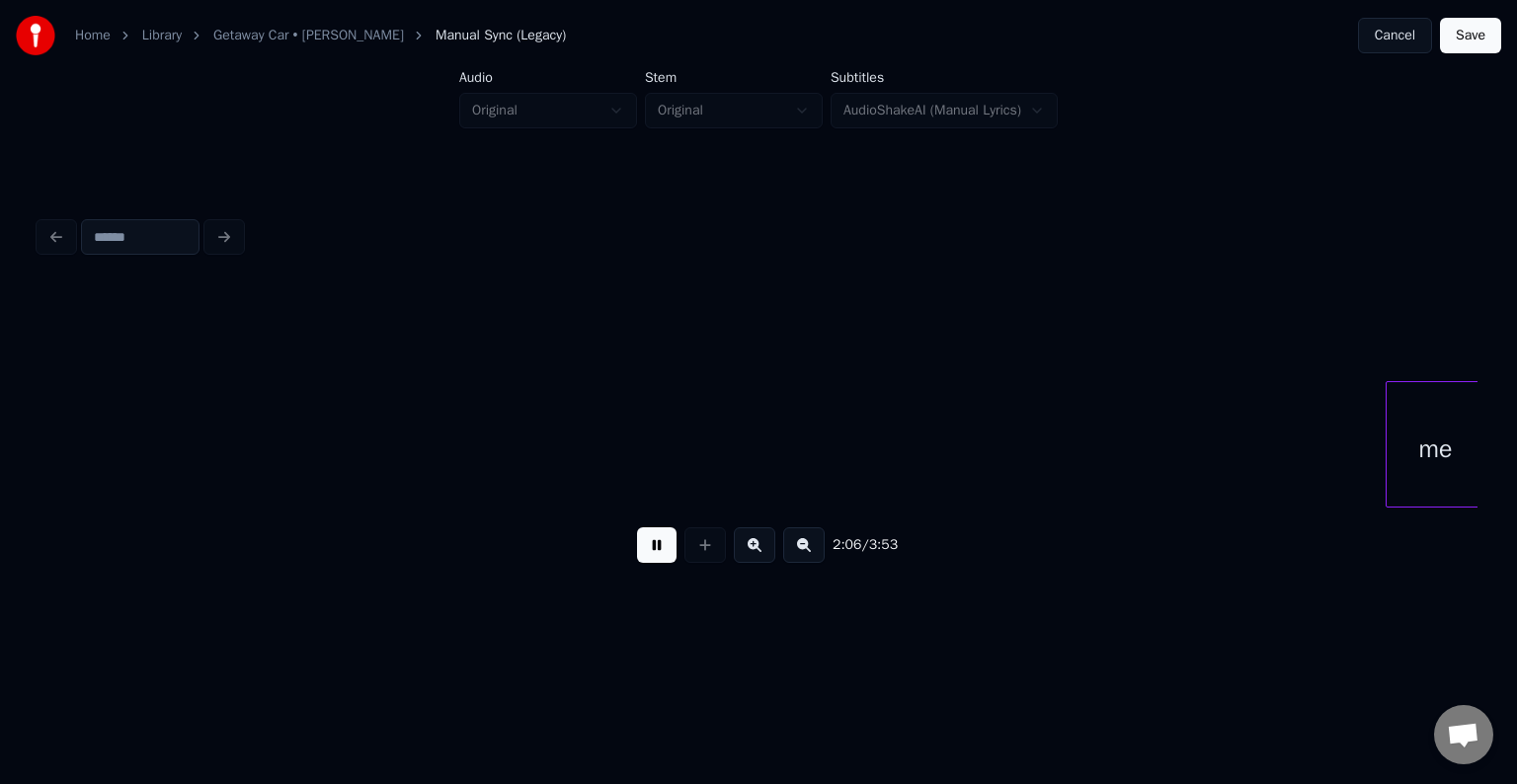 scroll, scrollTop: 0, scrollLeft: 18711, axis: horizontal 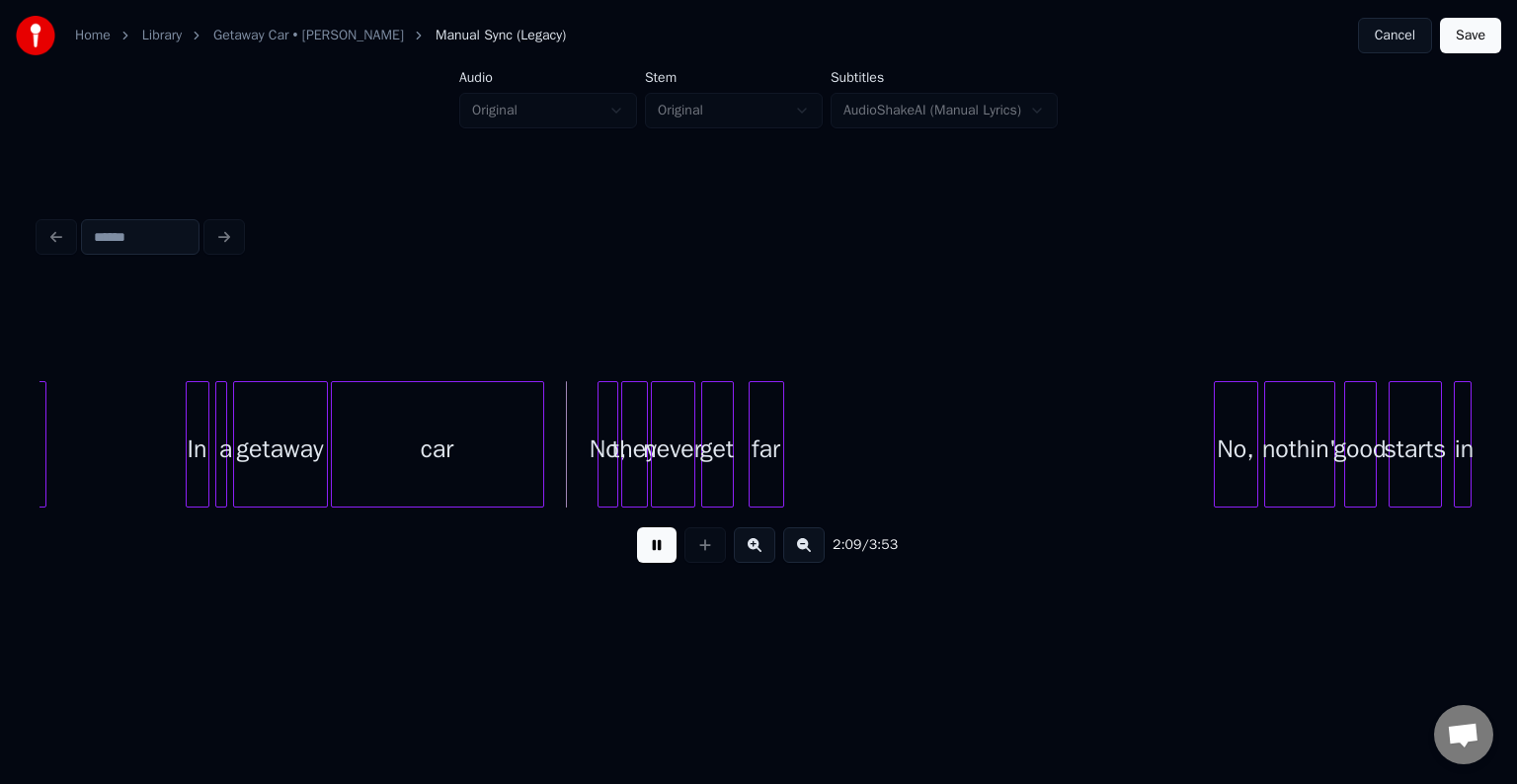 click at bounding box center [657, 545] 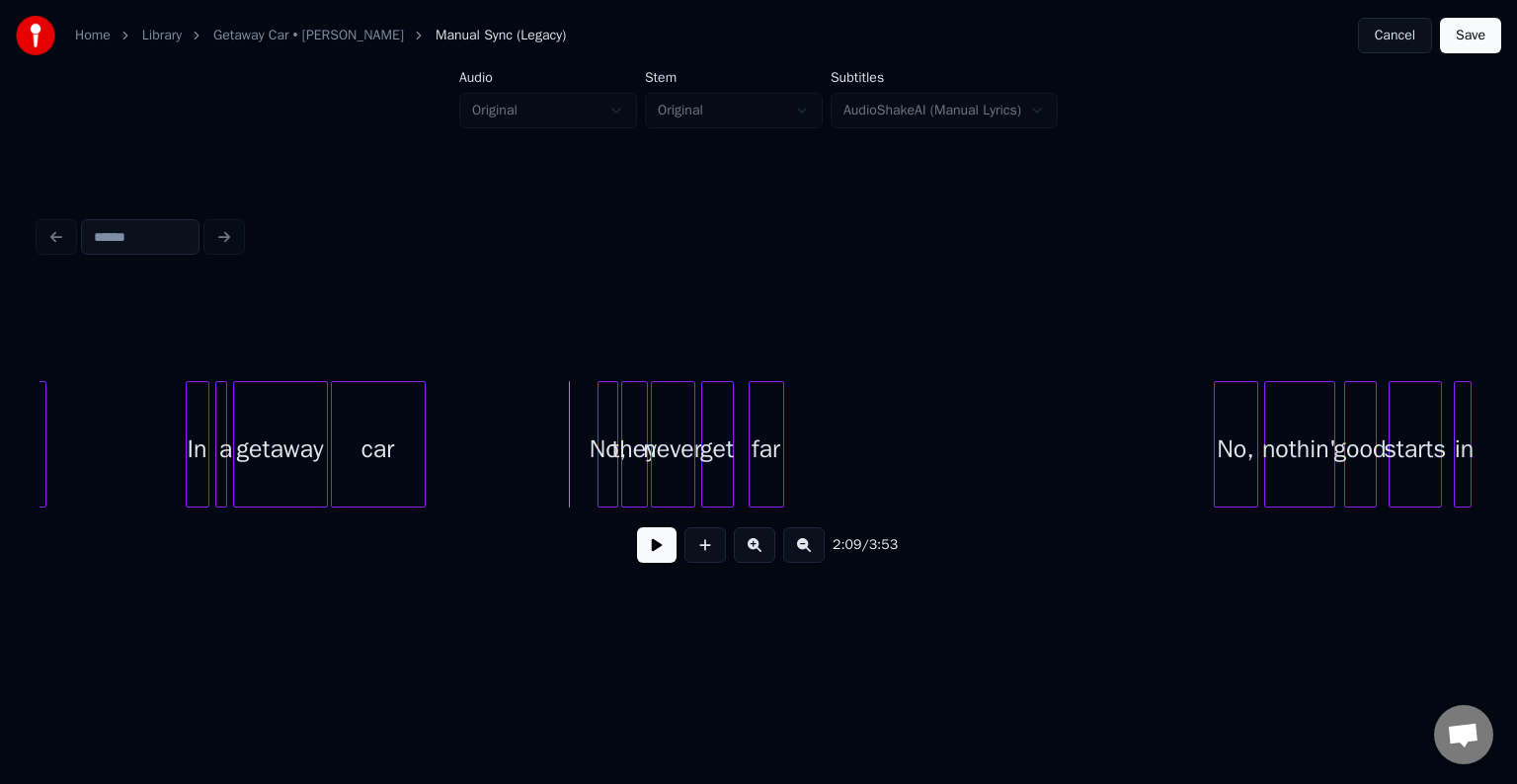 click at bounding box center [422, 444] 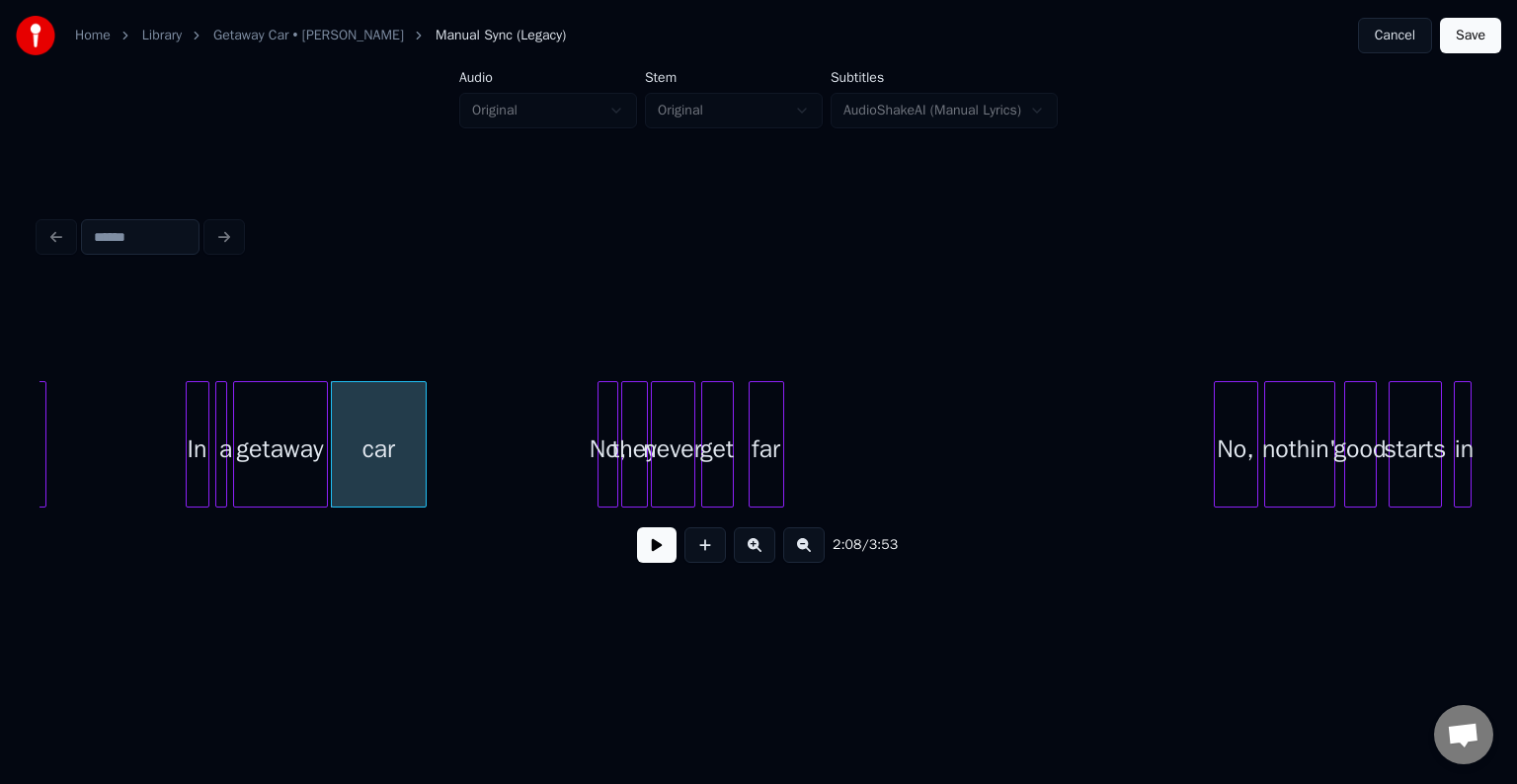click at bounding box center (657, 545) 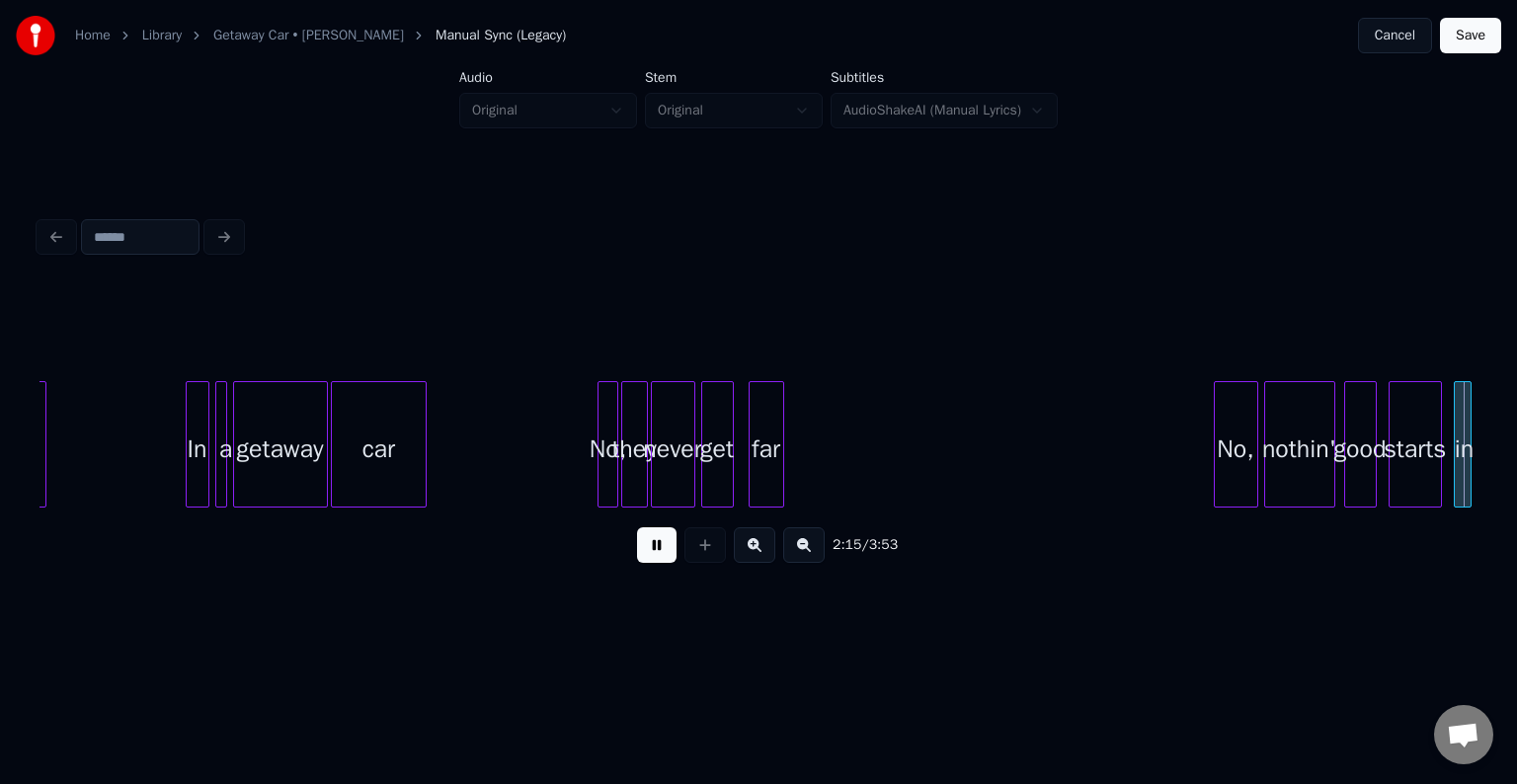 scroll, scrollTop: 0, scrollLeft: 20152, axis: horizontal 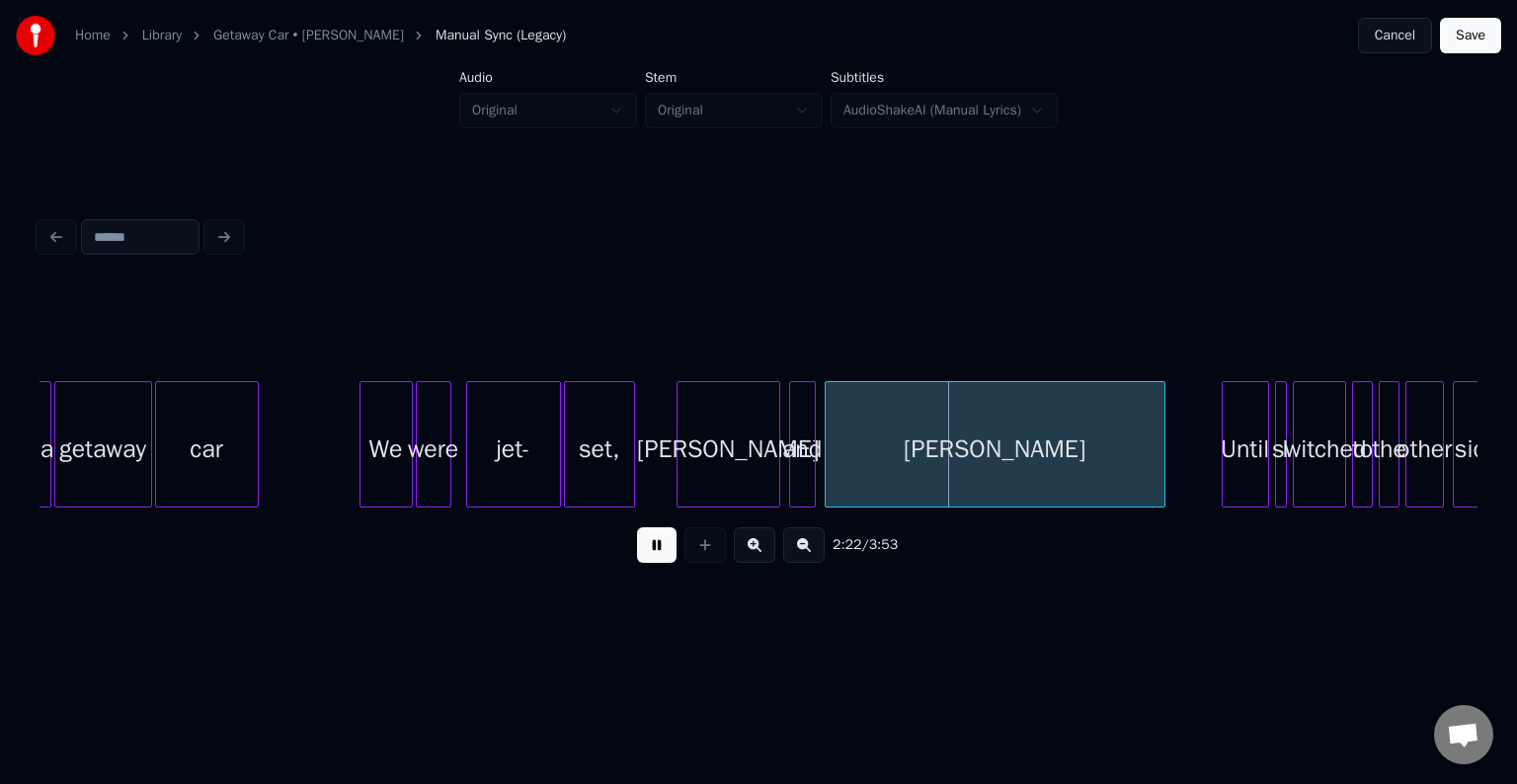 click at bounding box center [657, 545] 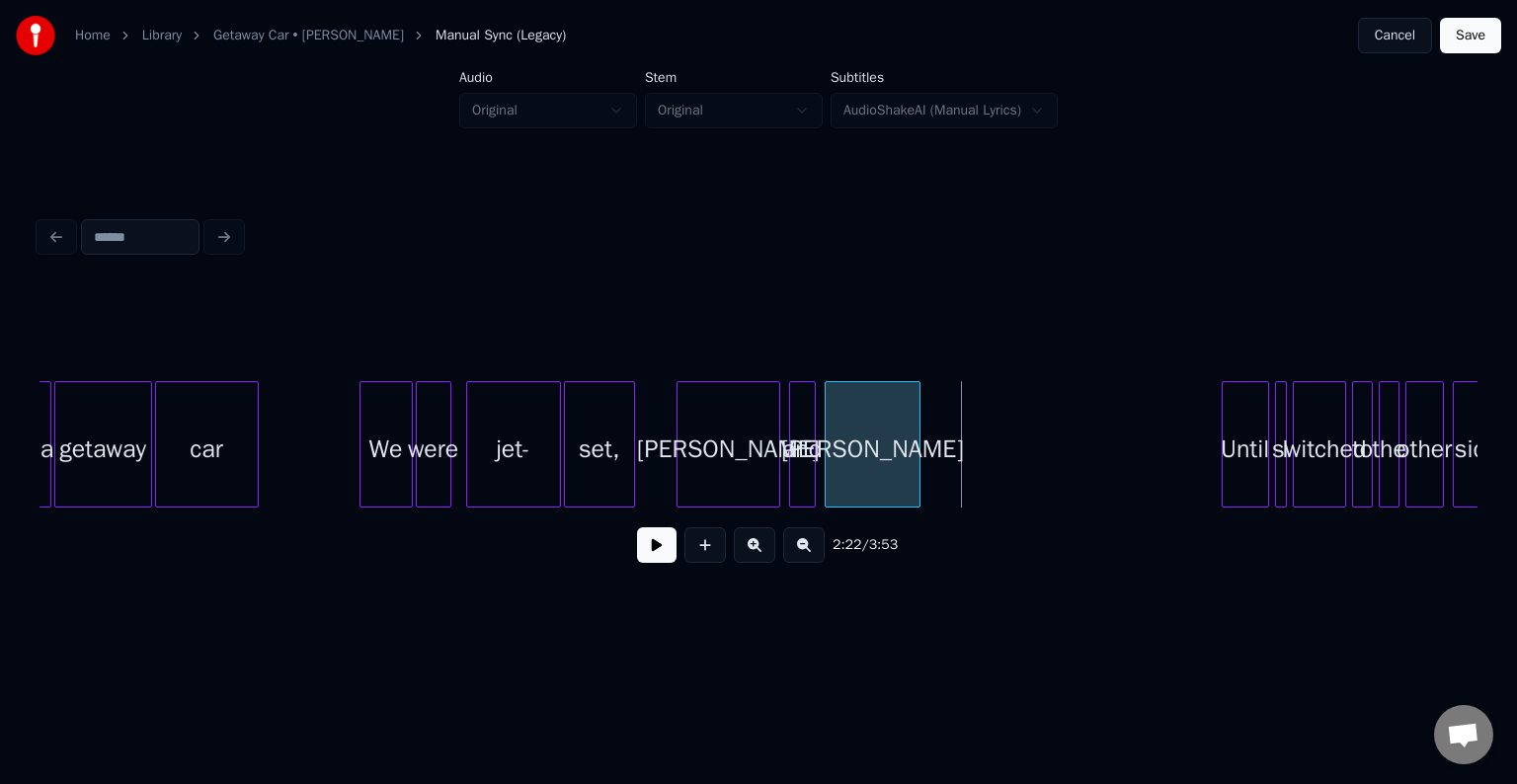 click at bounding box center [917, 444] 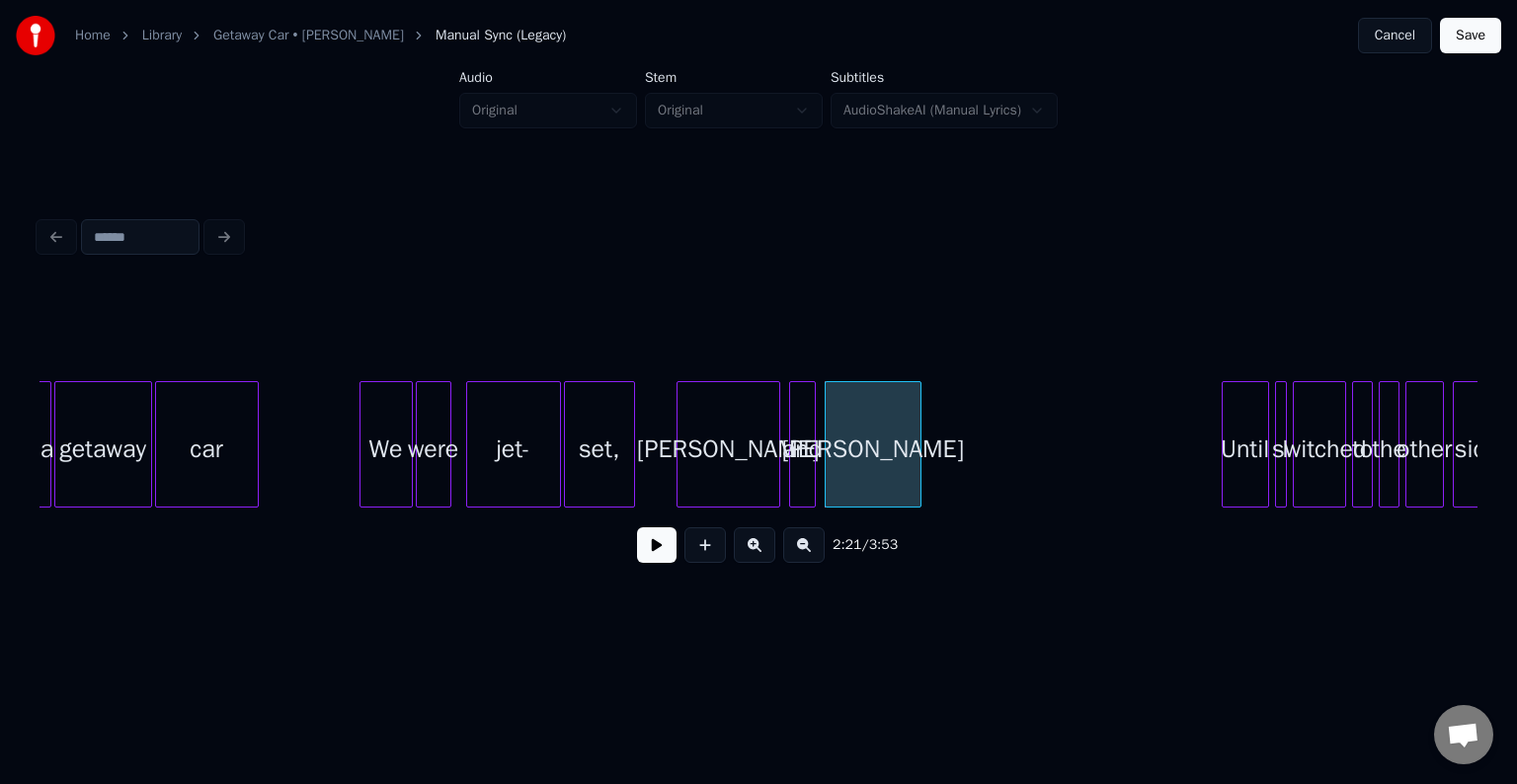 click at bounding box center [657, 545] 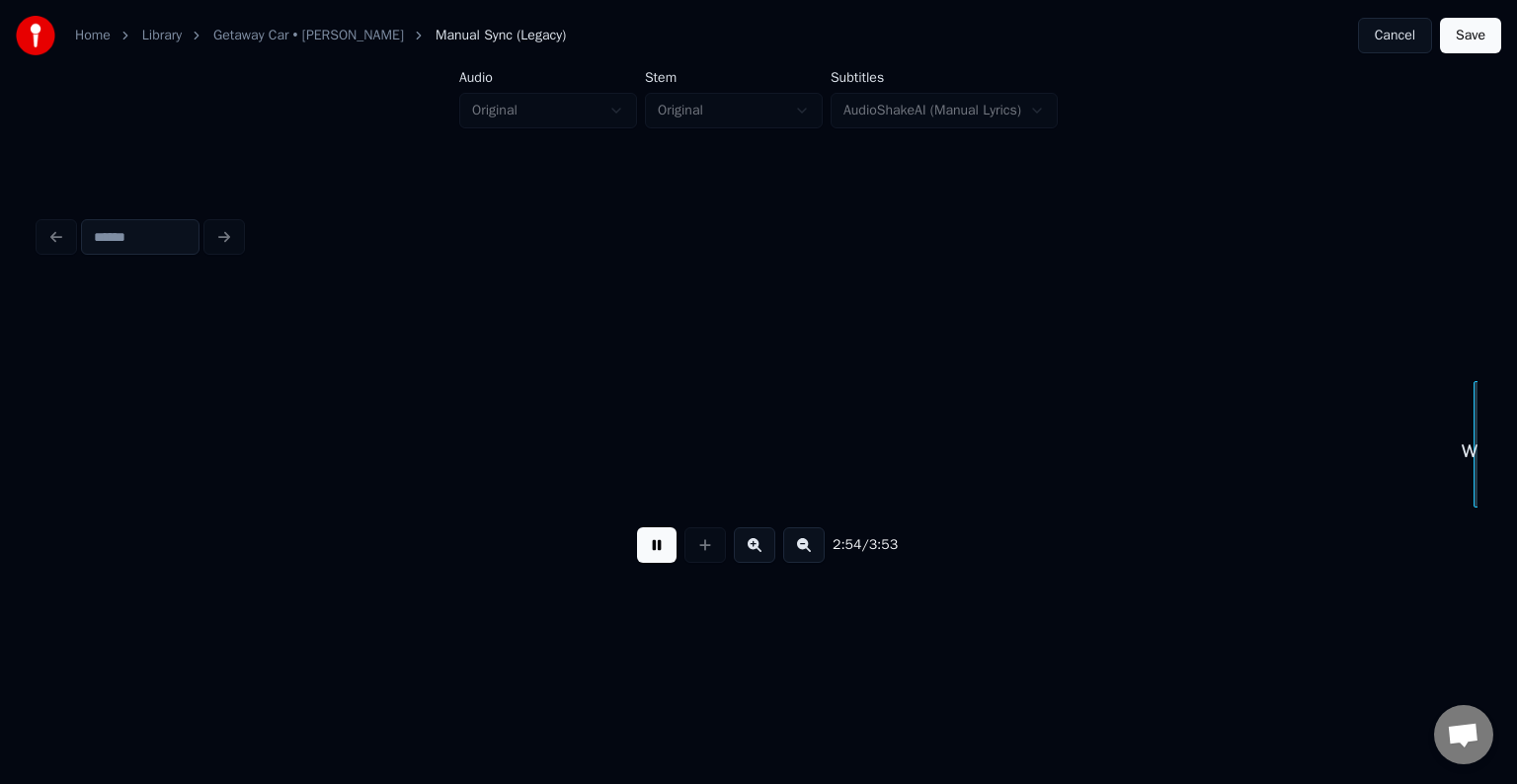scroll, scrollTop: 0, scrollLeft: 25907, axis: horizontal 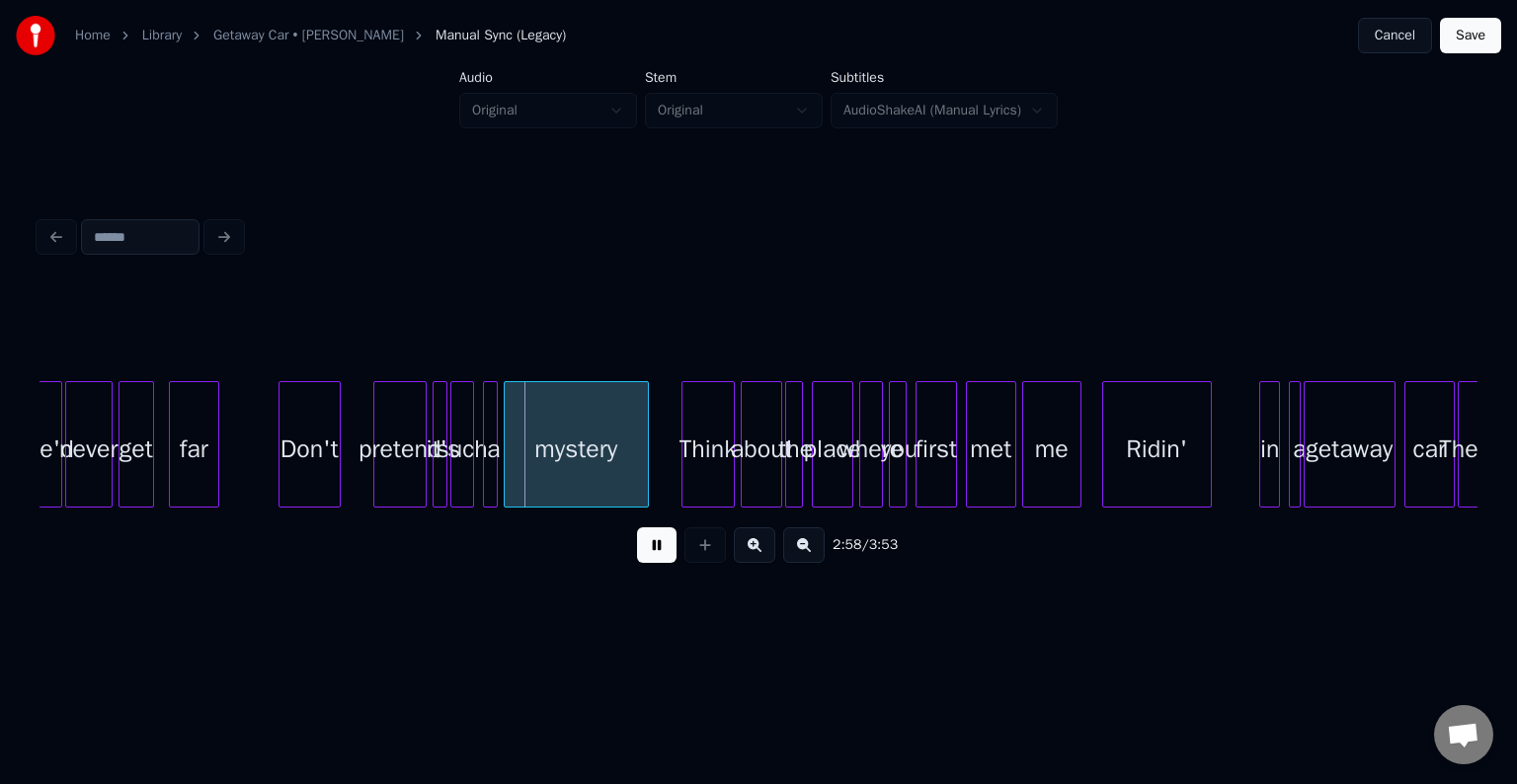 click at bounding box center [657, 545] 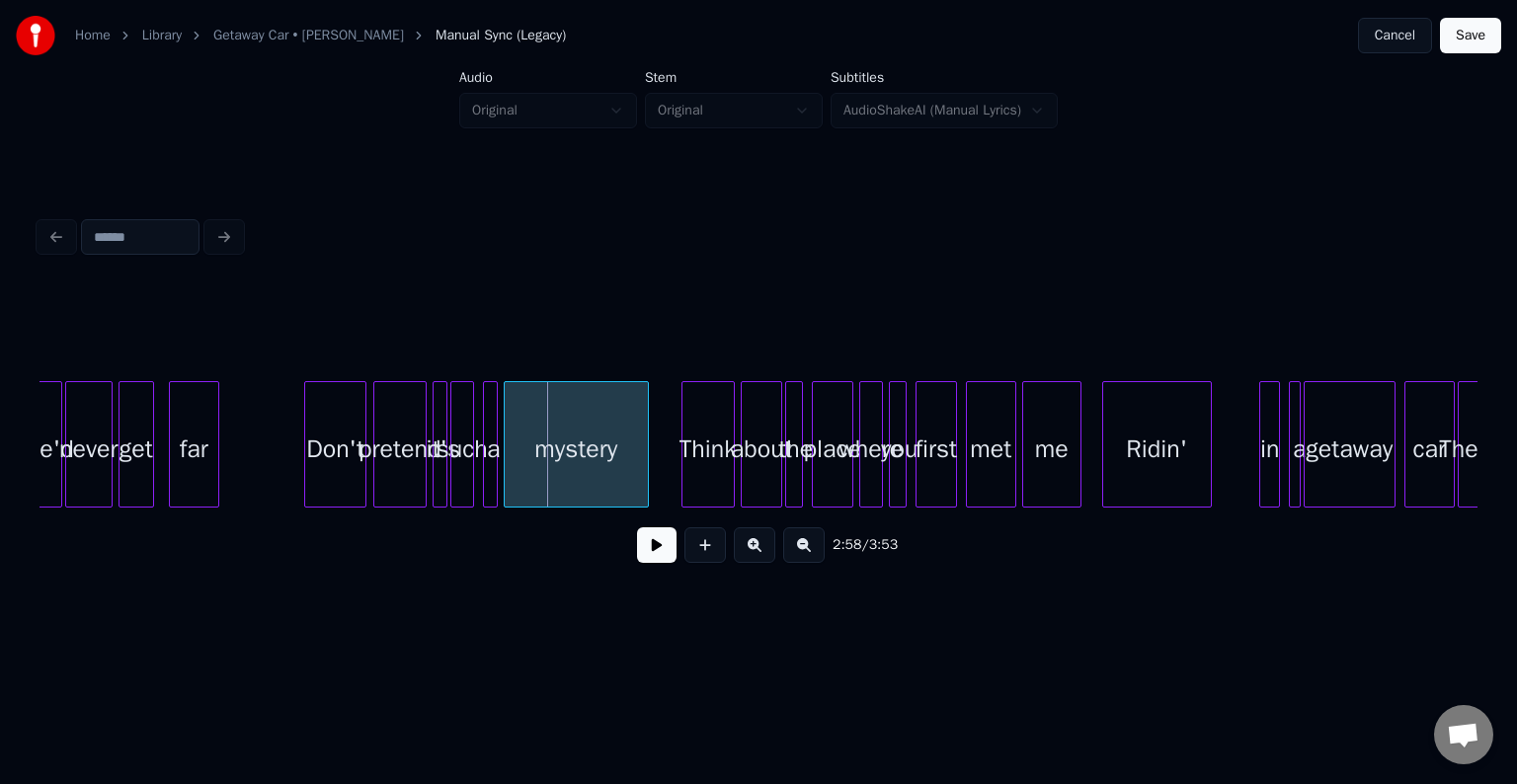 click on "Don't" at bounding box center [335, 449] 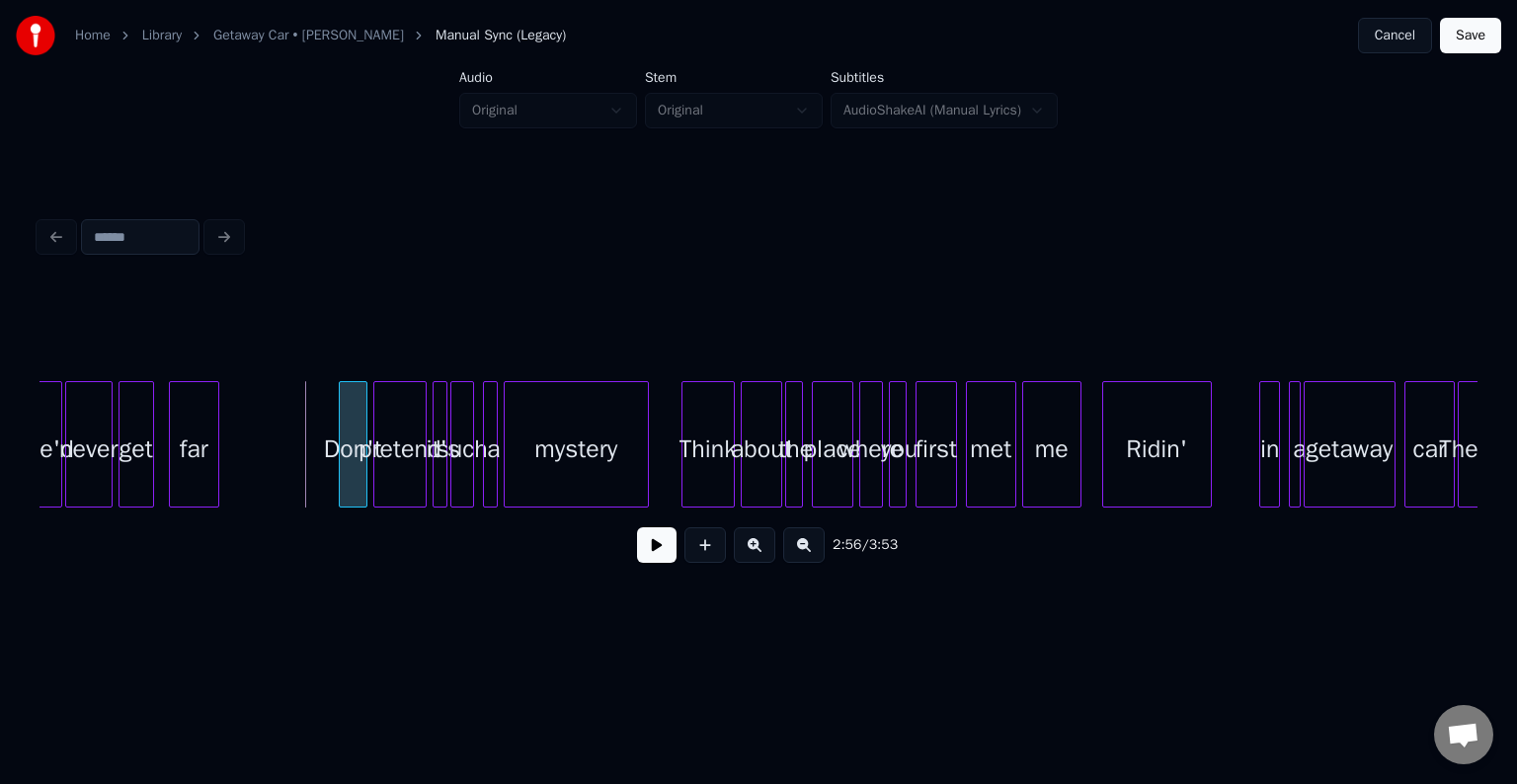 click at bounding box center [343, 444] 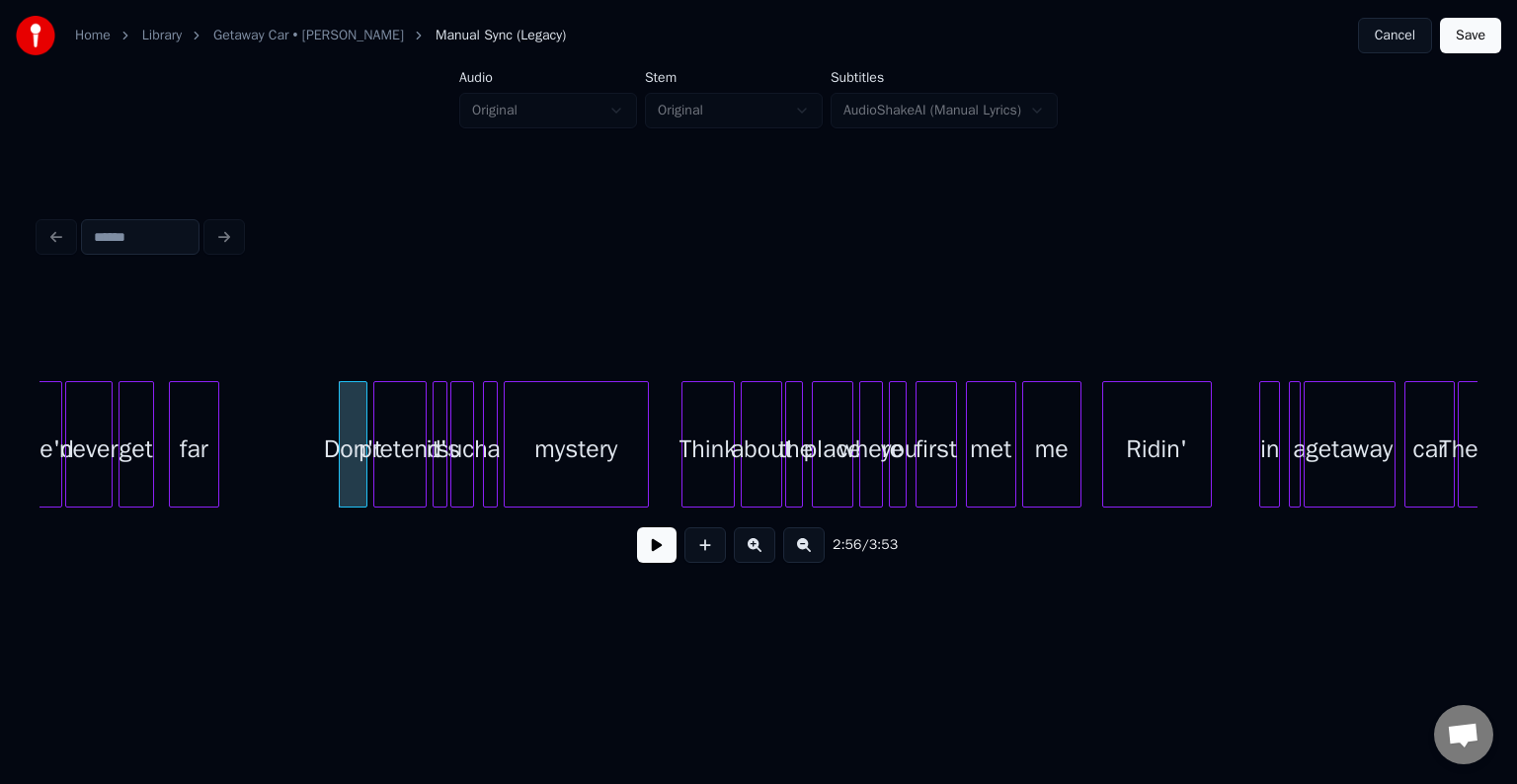 click at bounding box center [657, 545] 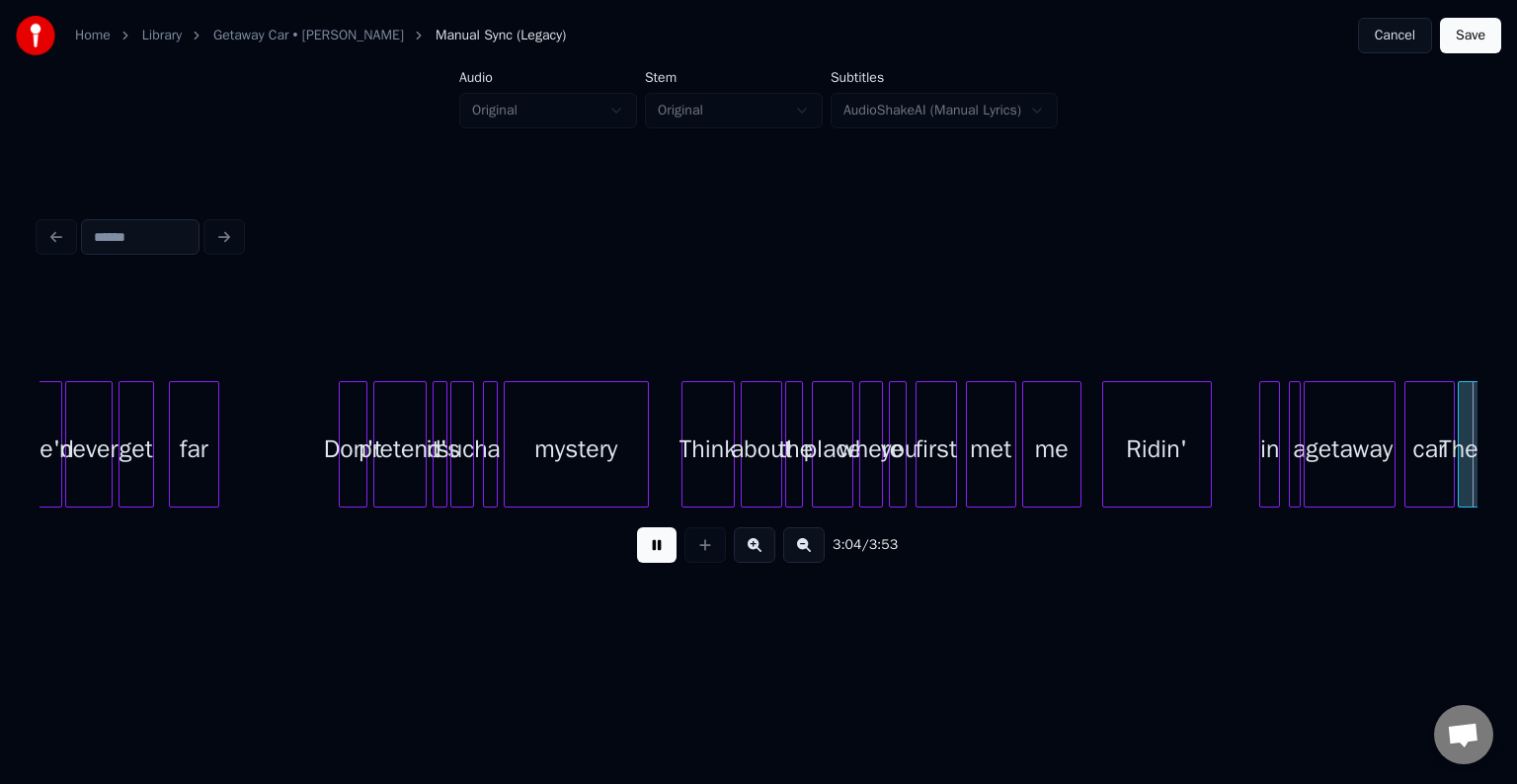 scroll, scrollTop: 0, scrollLeft: 27346, axis: horizontal 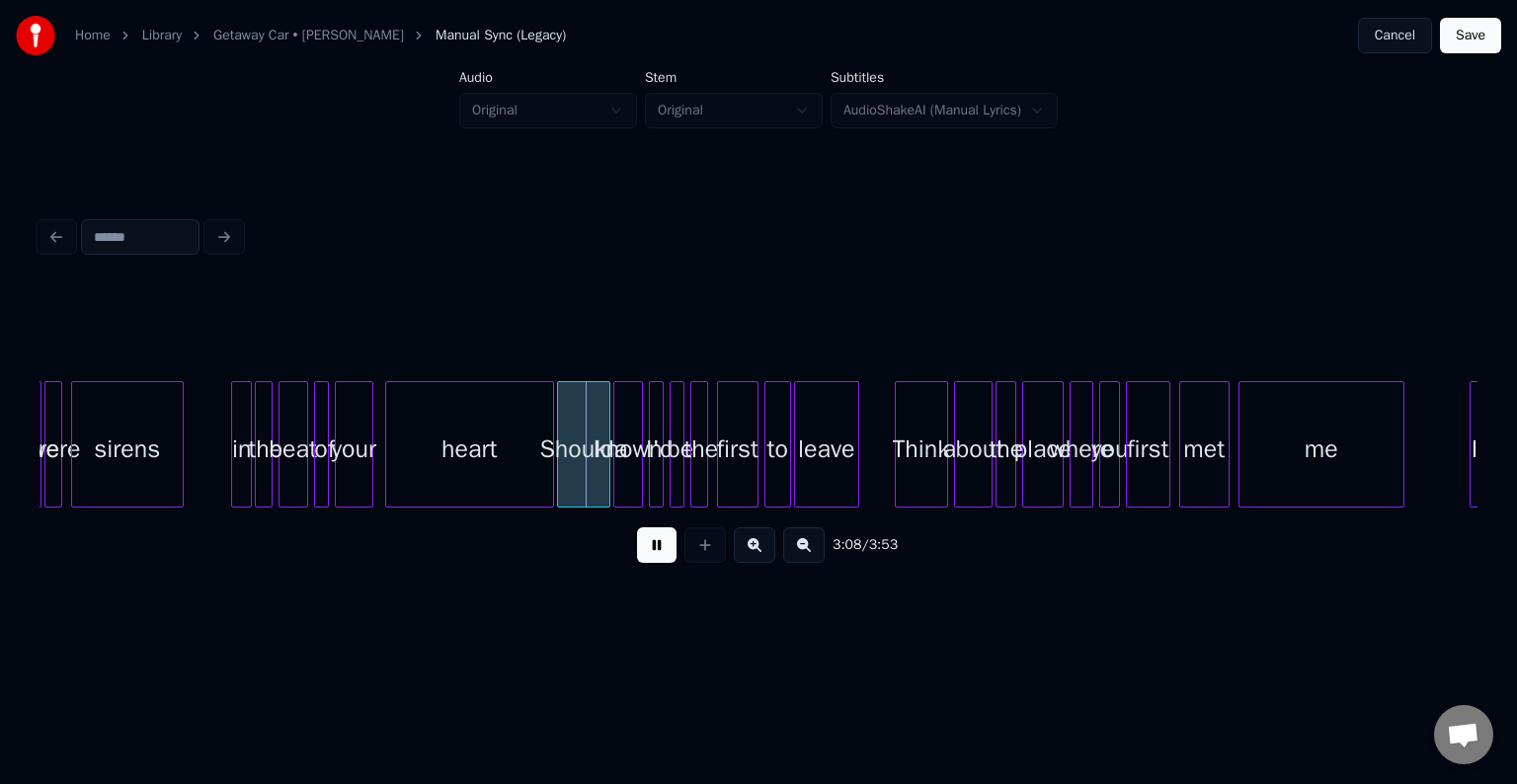 click at bounding box center [657, 545] 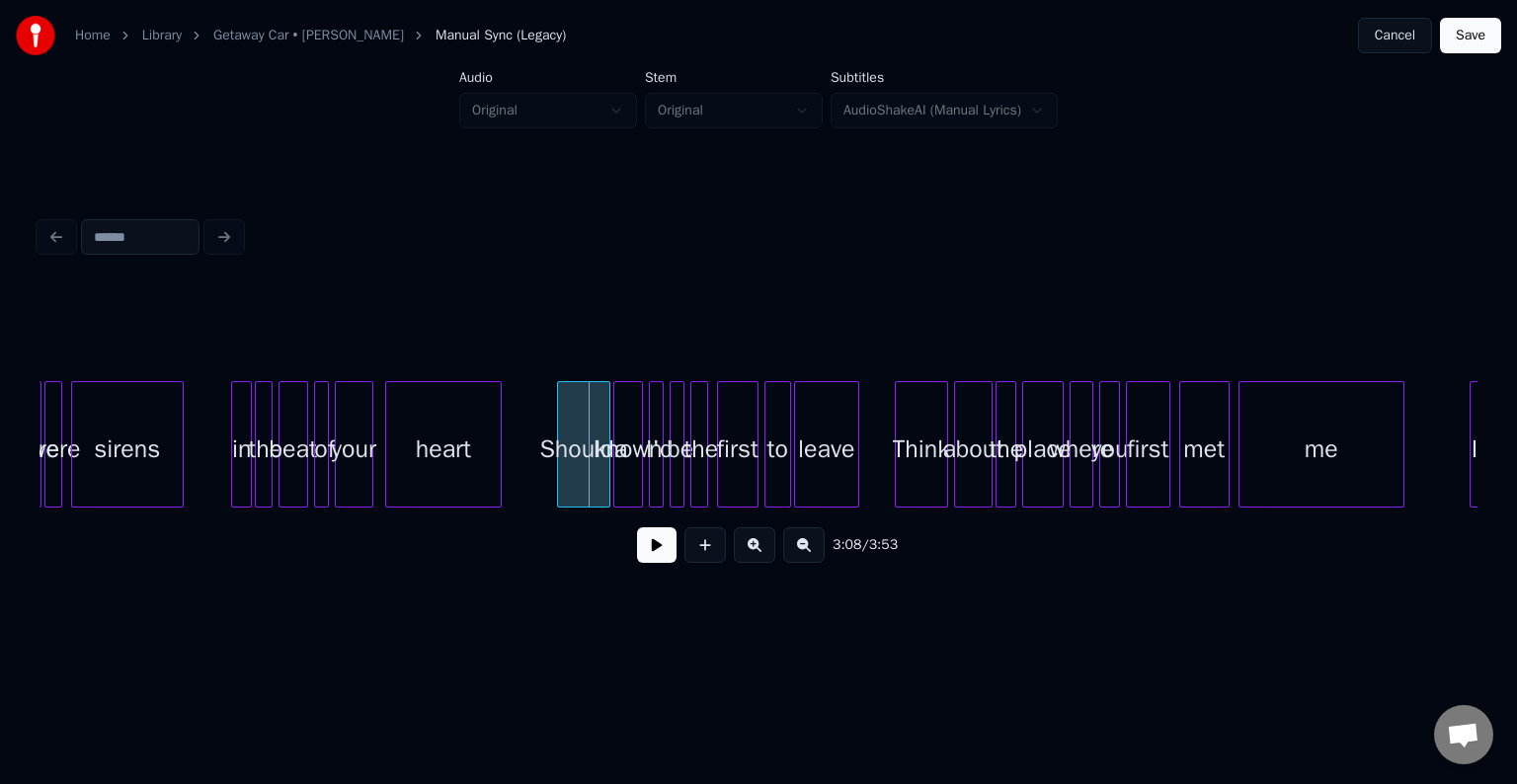 click at bounding box center (498, 444) 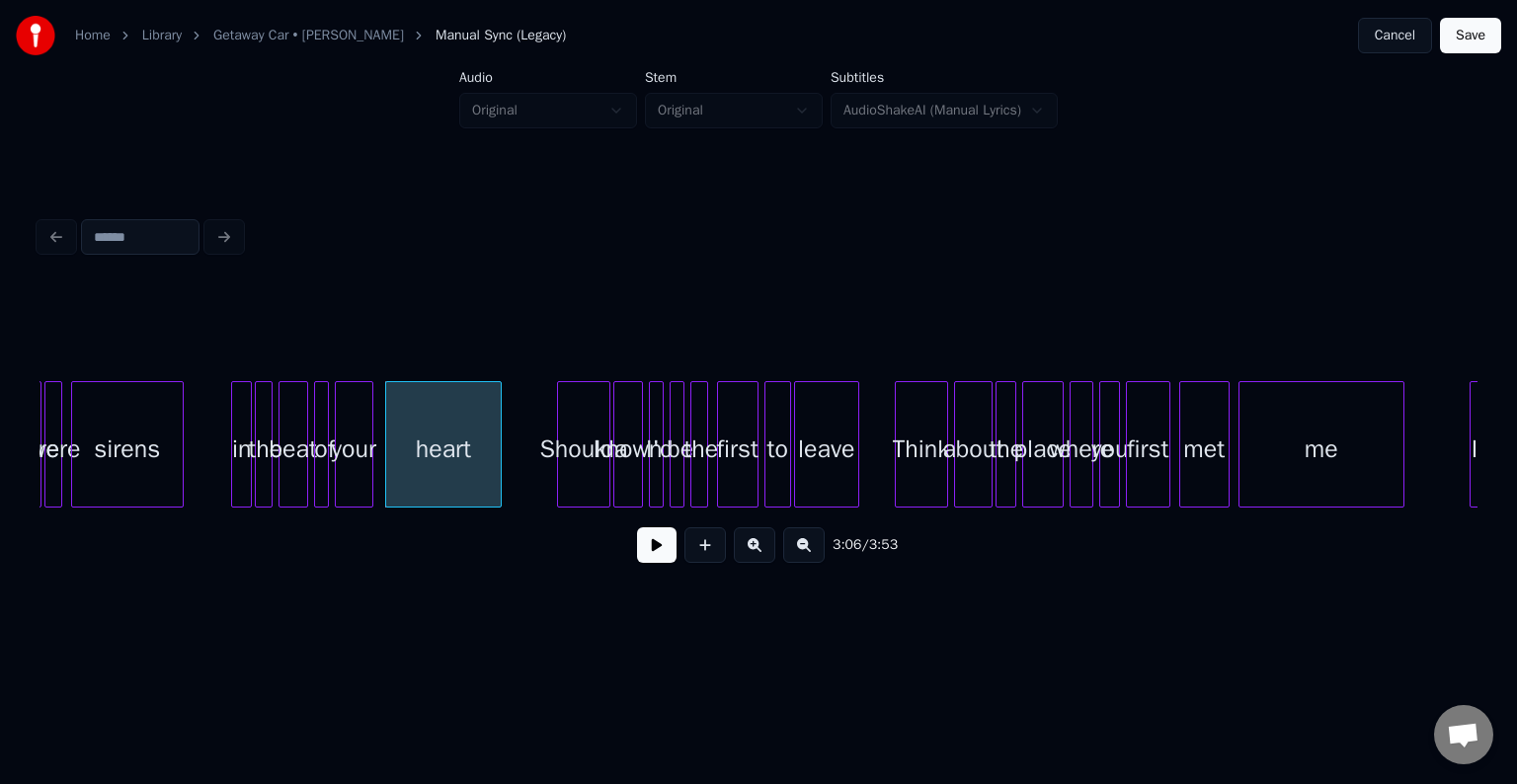 click at bounding box center (657, 545) 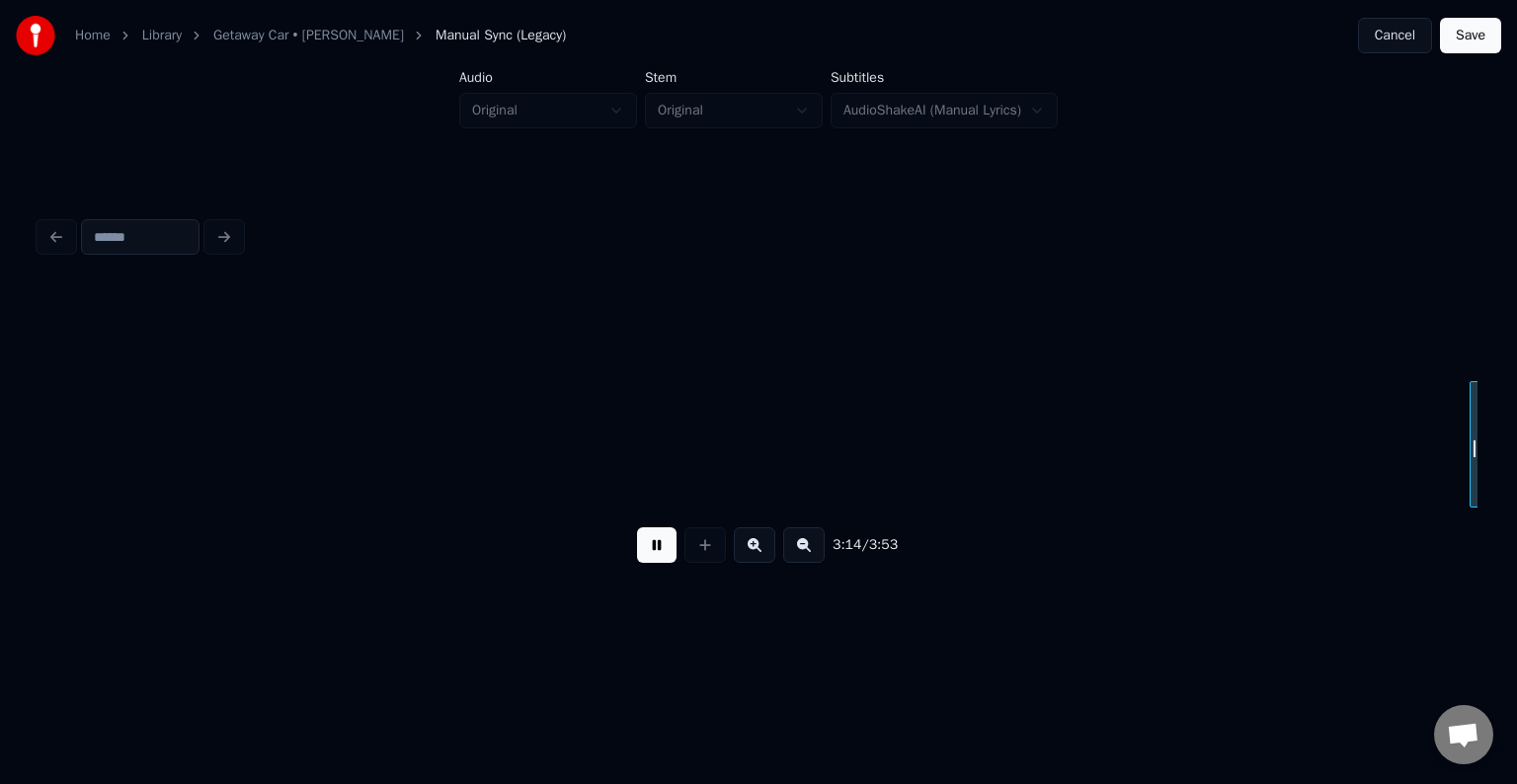 scroll, scrollTop: 0, scrollLeft: 28784, axis: horizontal 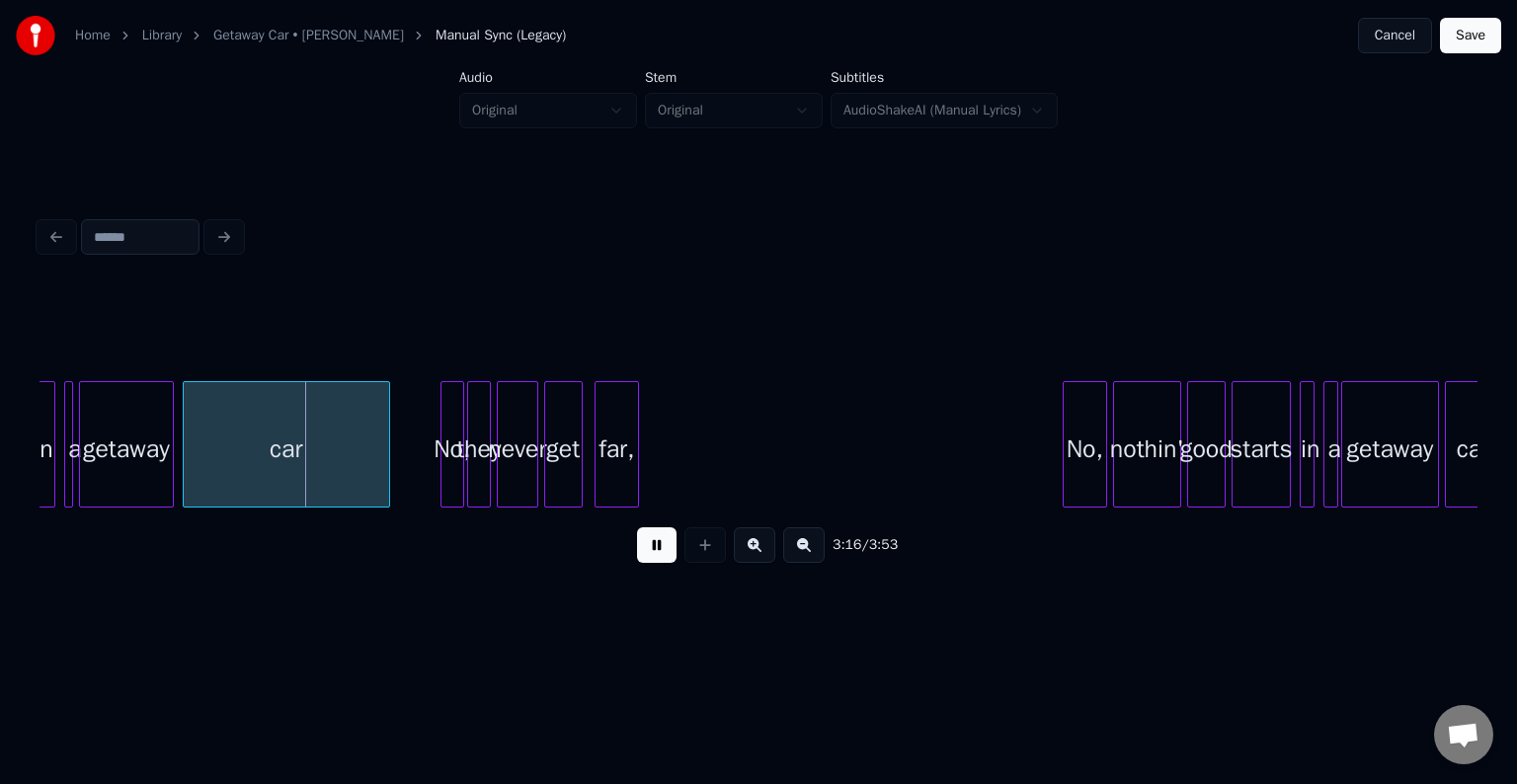 click at bounding box center [657, 545] 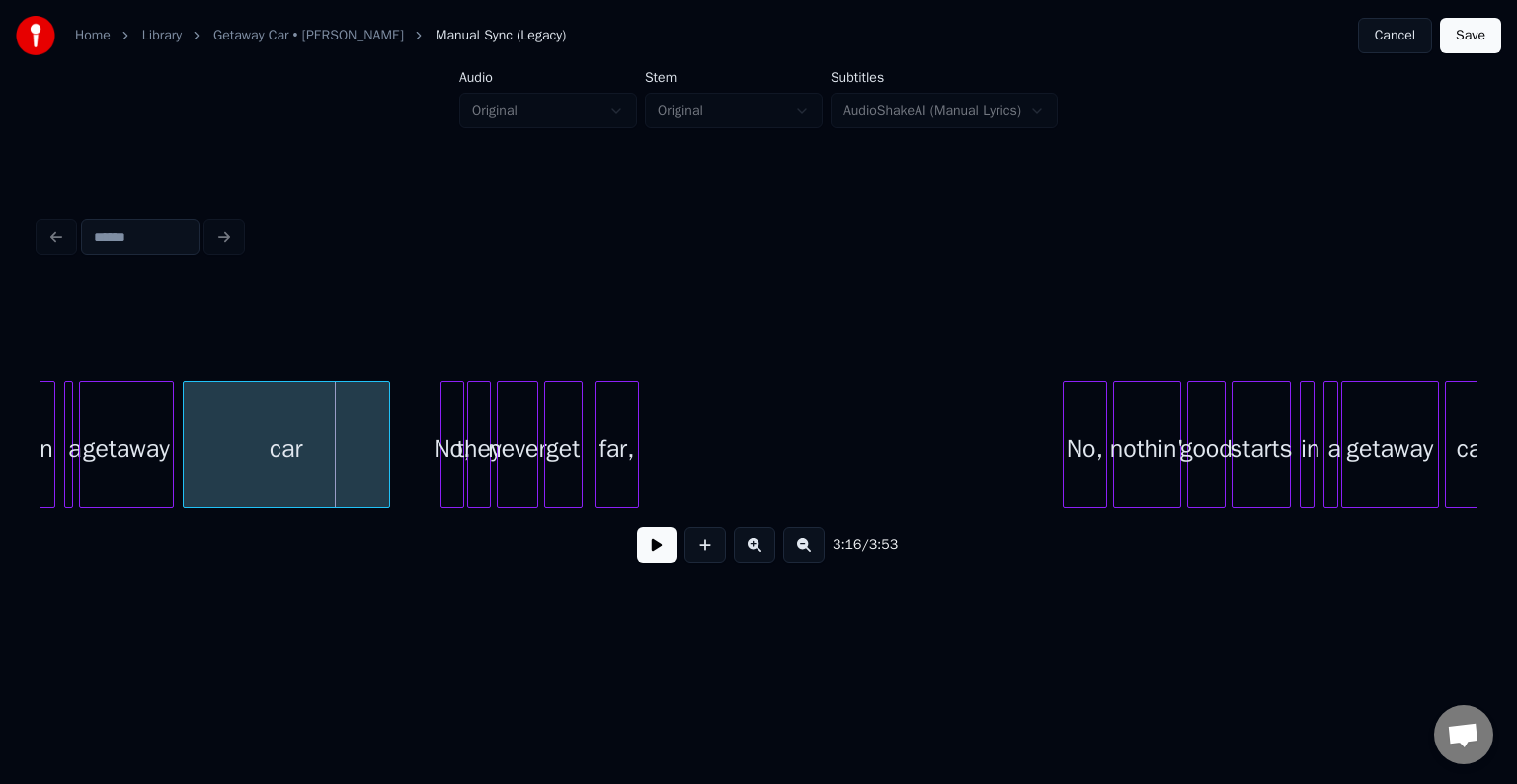 click at bounding box center [657, 545] 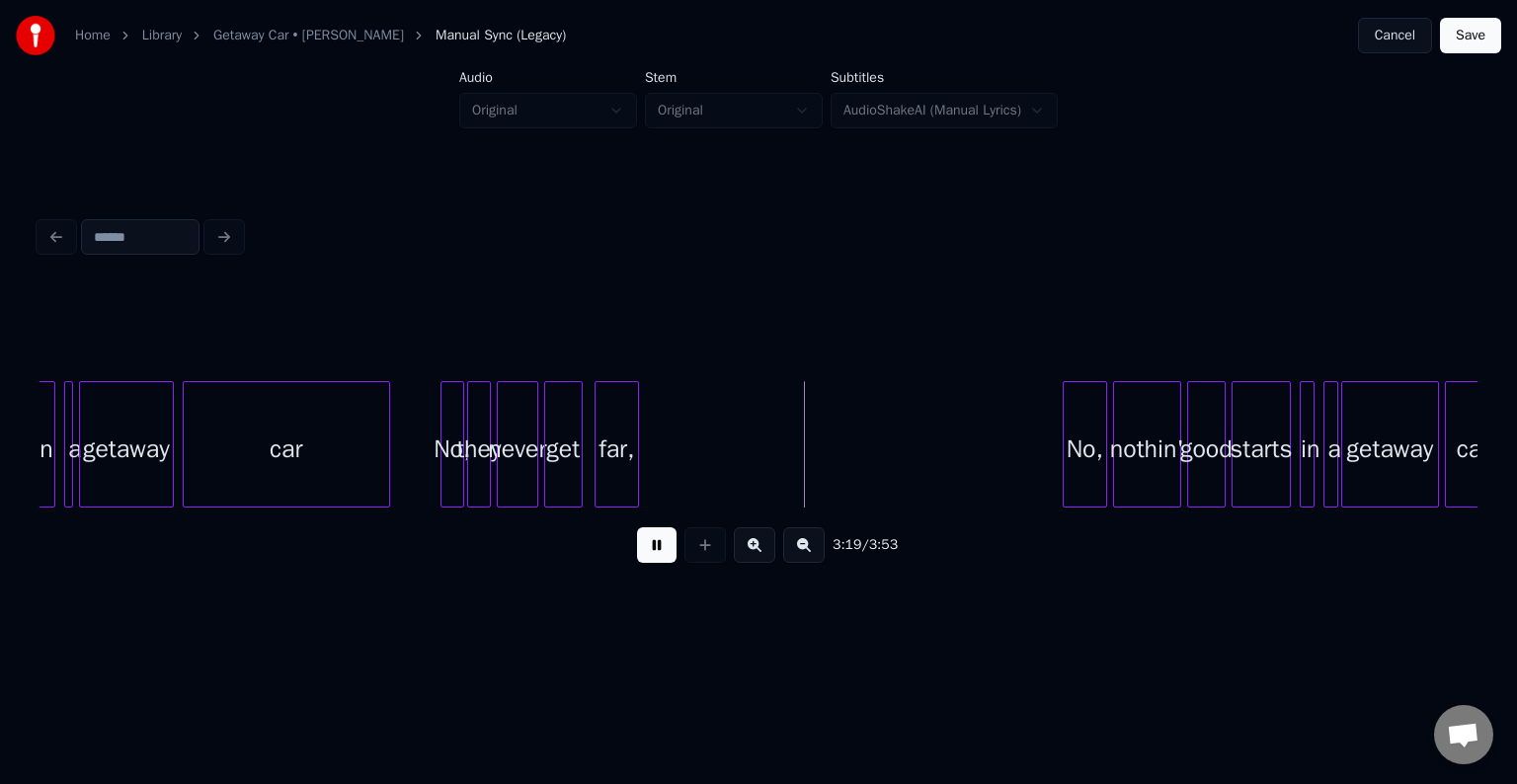 click at bounding box center [657, 545] 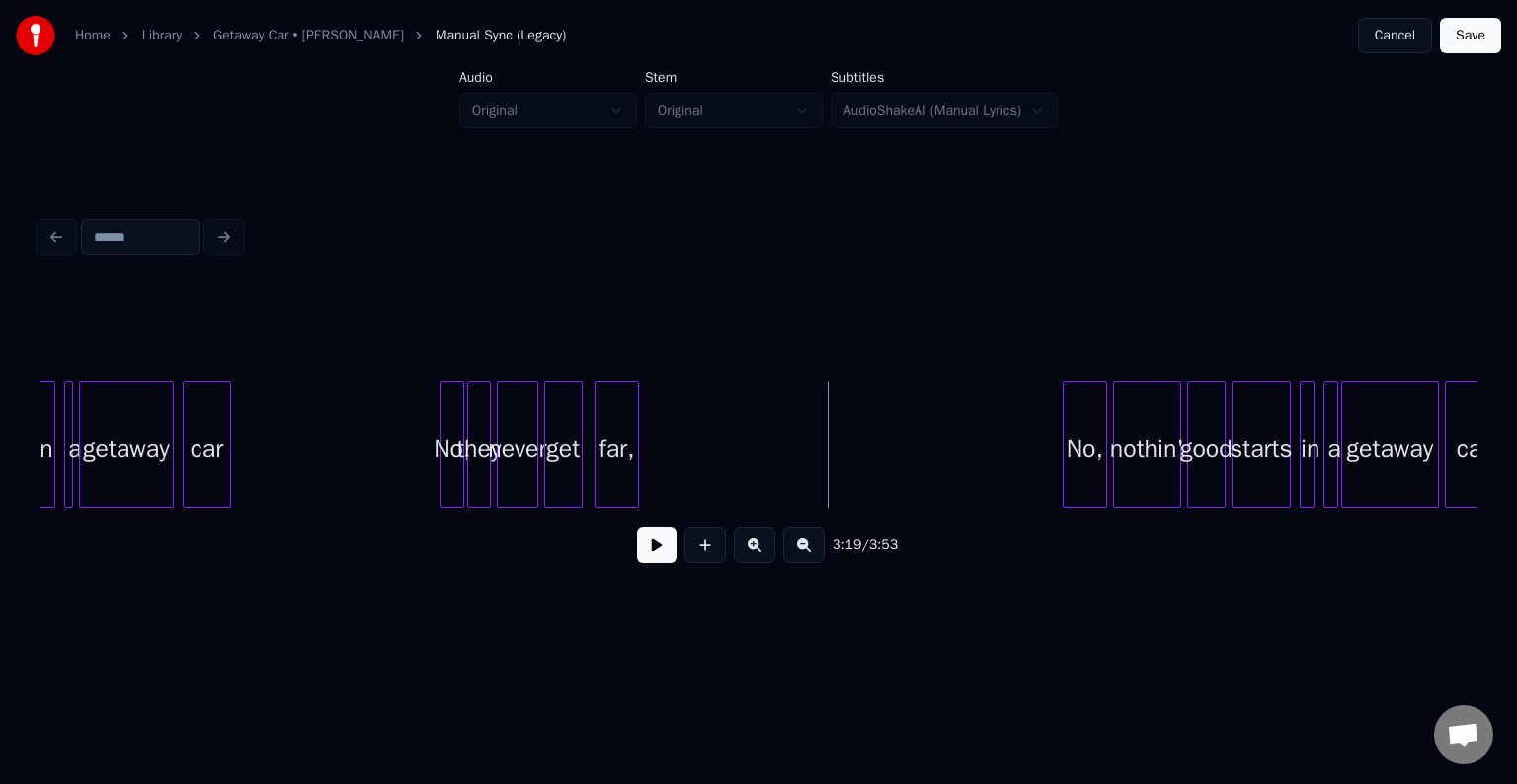 click at bounding box center (227, 444) 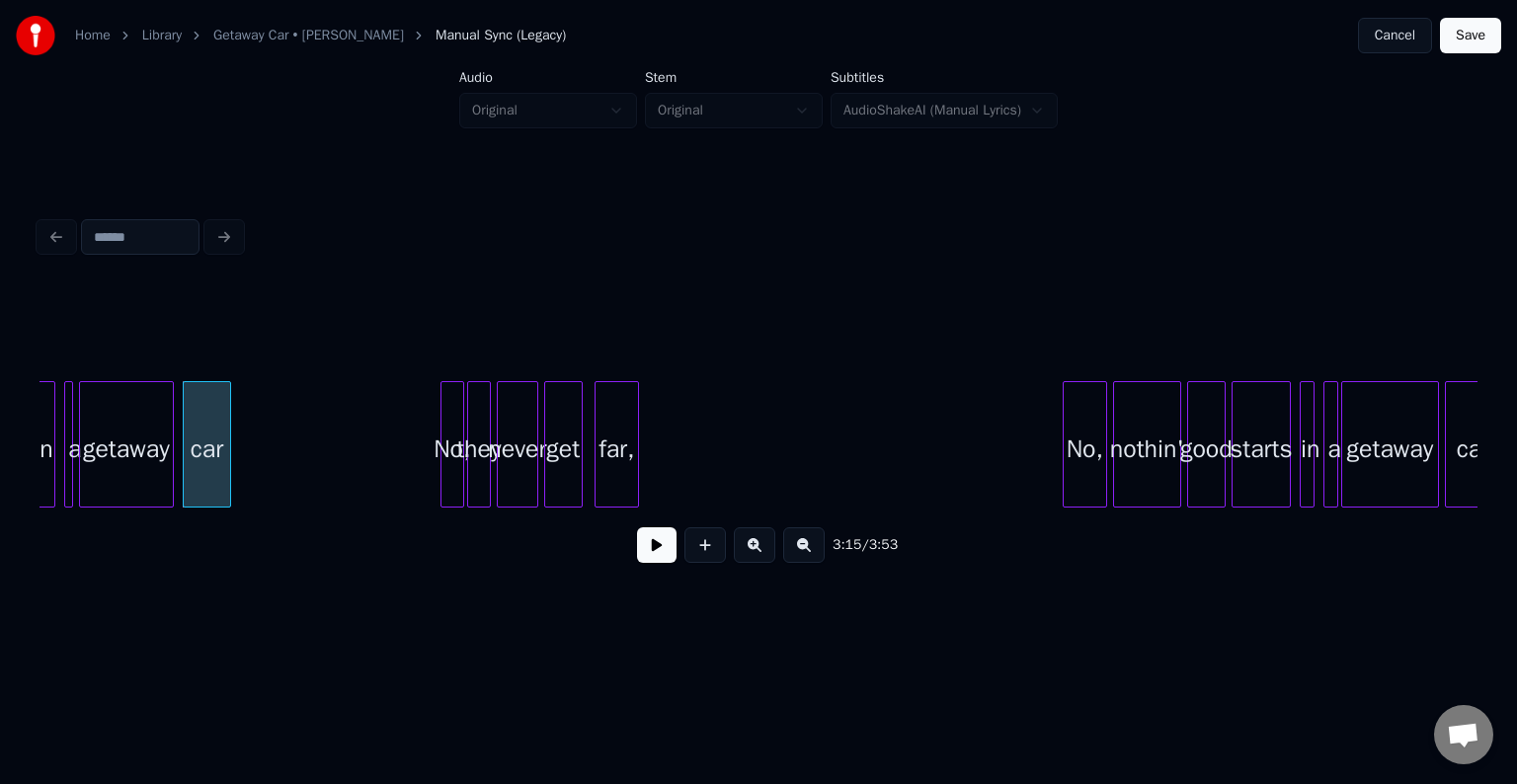click at bounding box center (657, 545) 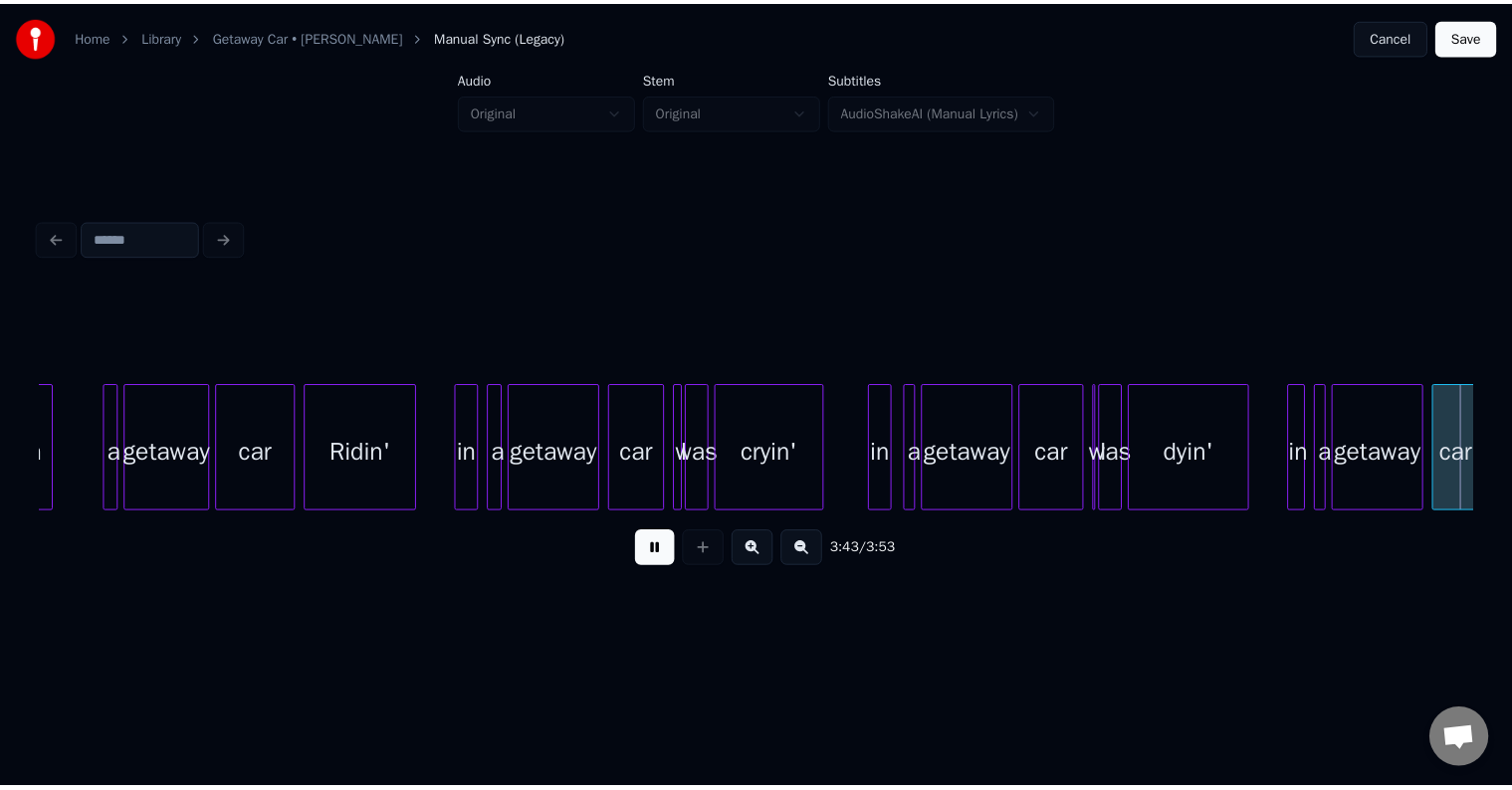 scroll, scrollTop: 0, scrollLeft: 33363, axis: horizontal 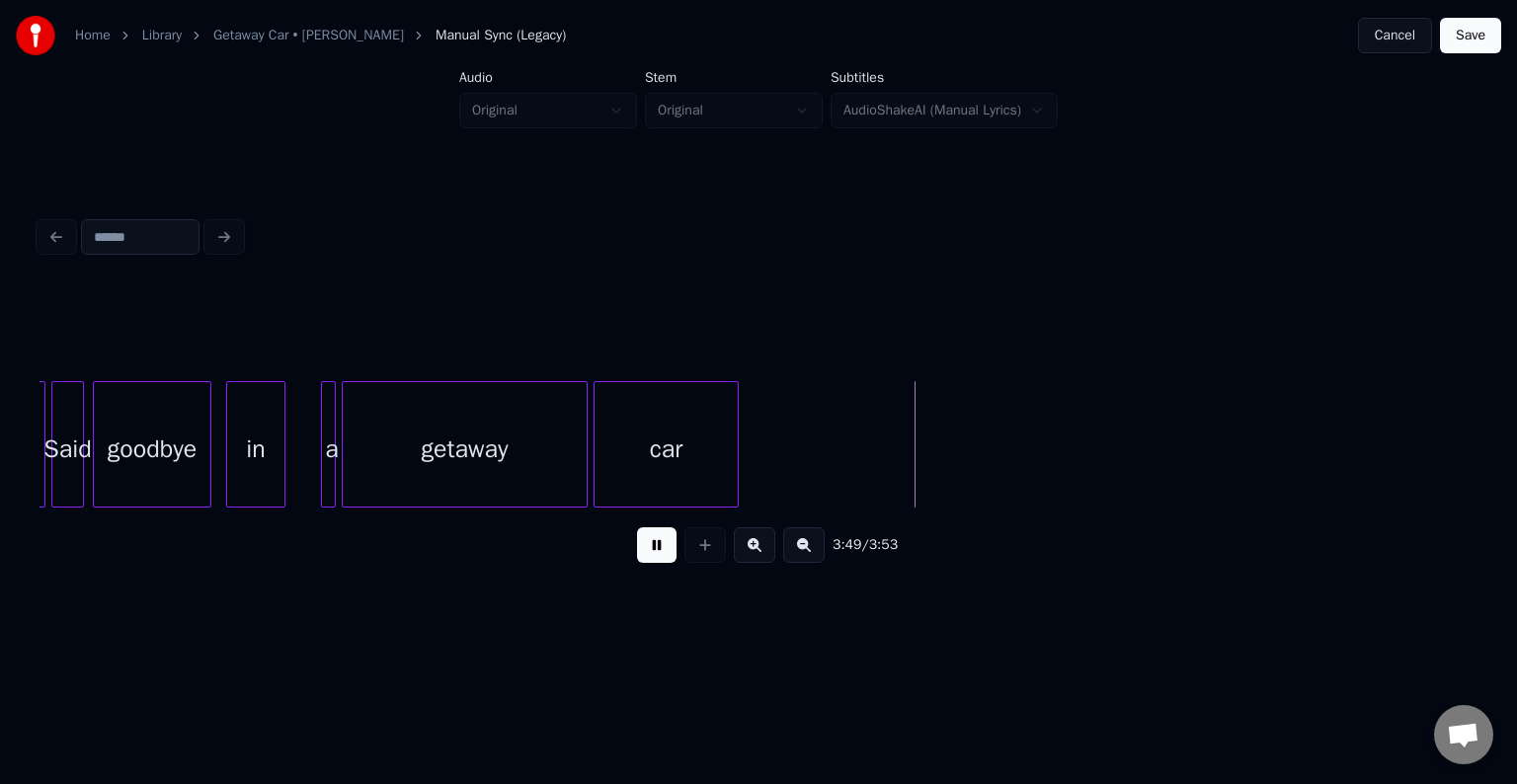 click on "Save" at bounding box center (1471, 36) 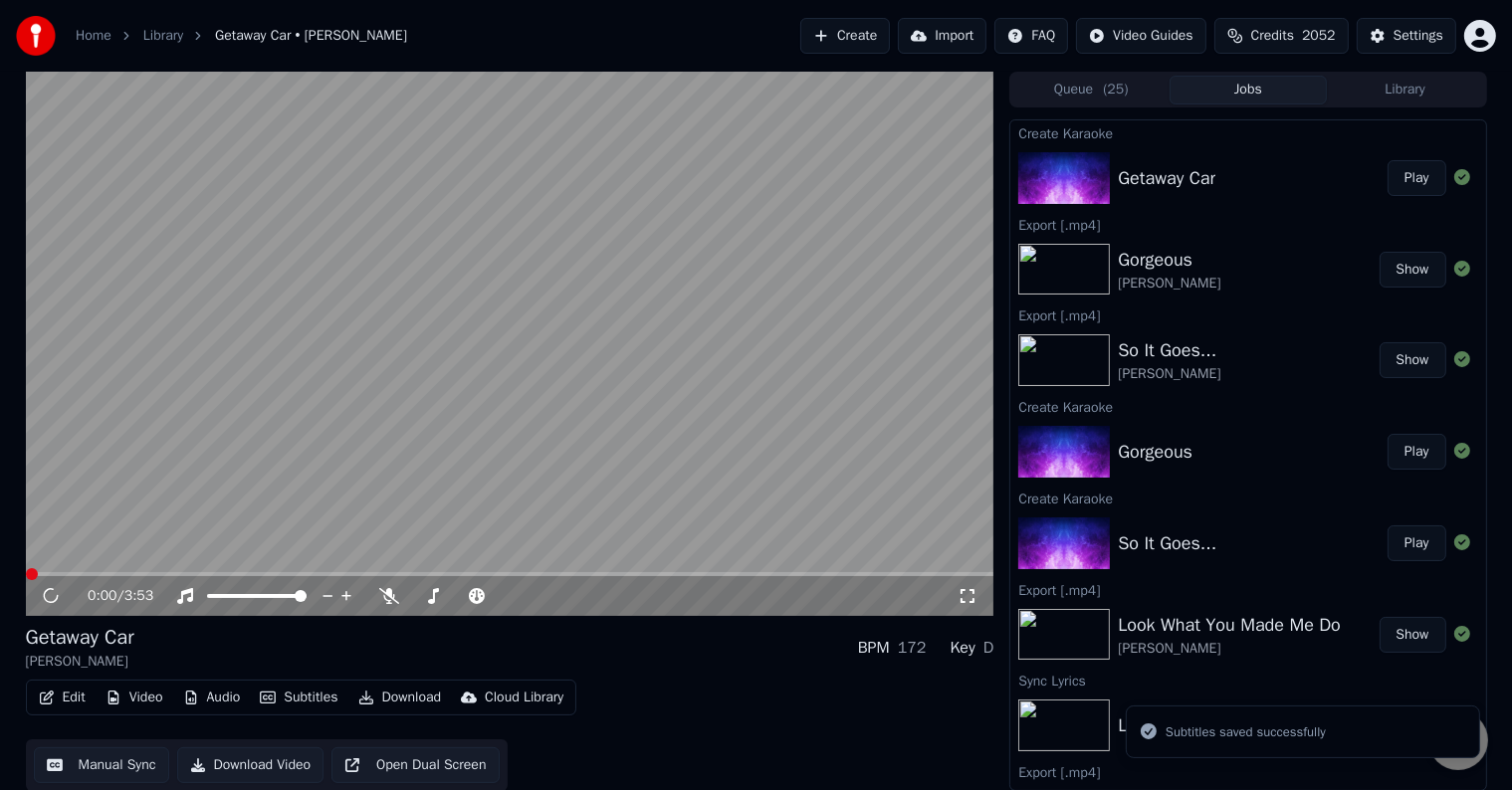click on "Download" at bounding box center (400, 697) 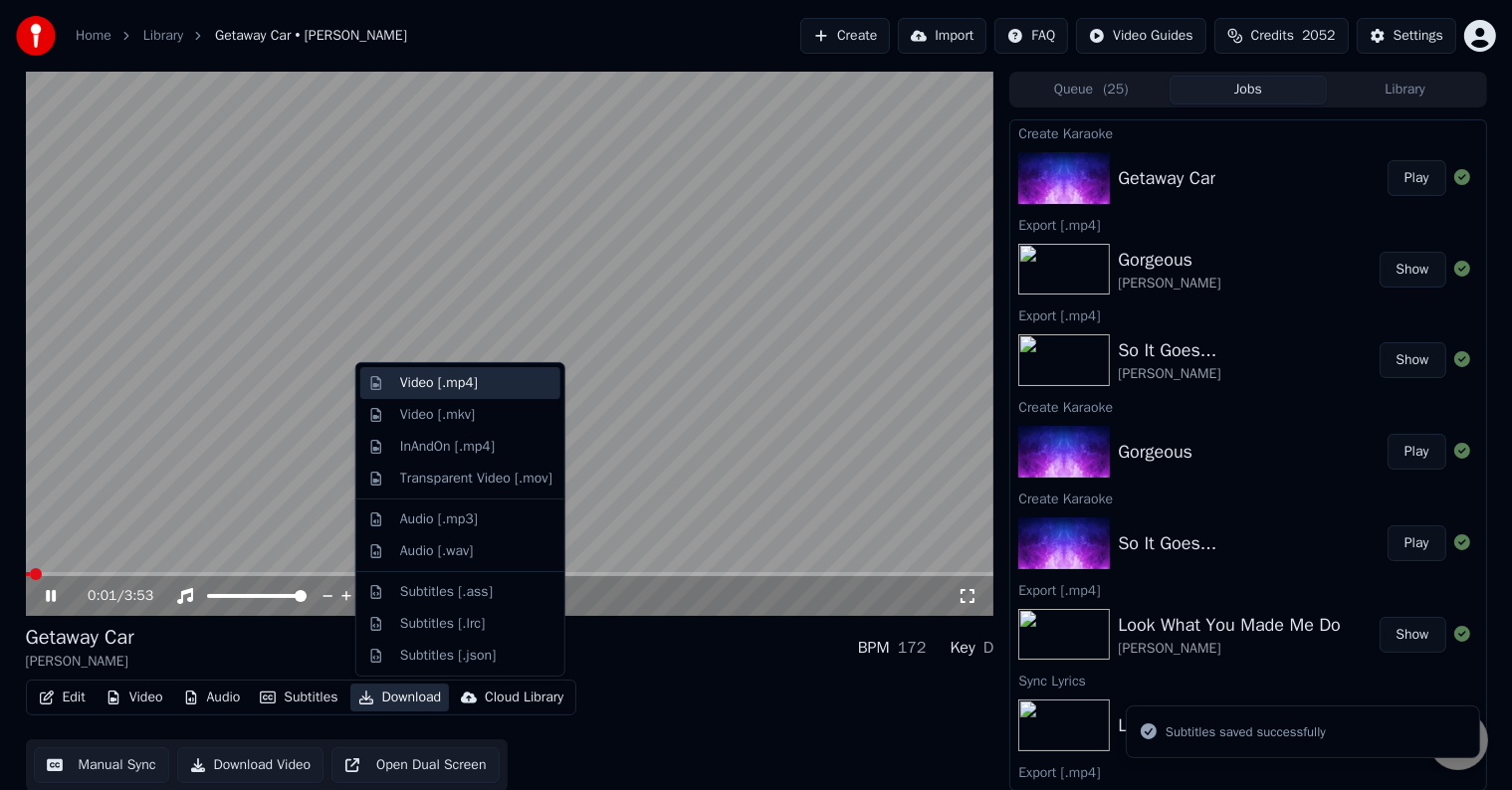 click on "Video [.mp4]" at bounding box center [439, 383] 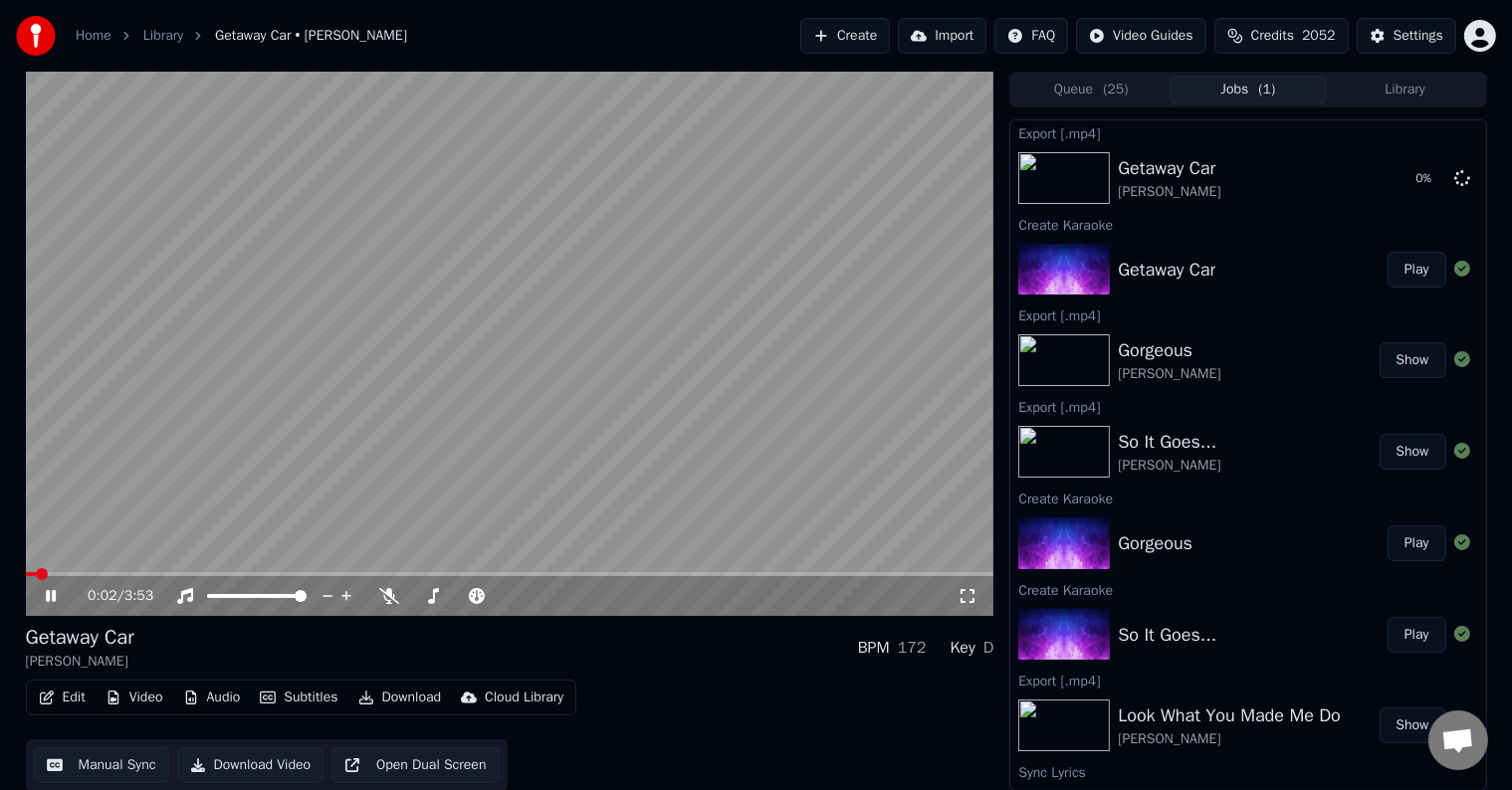 click 